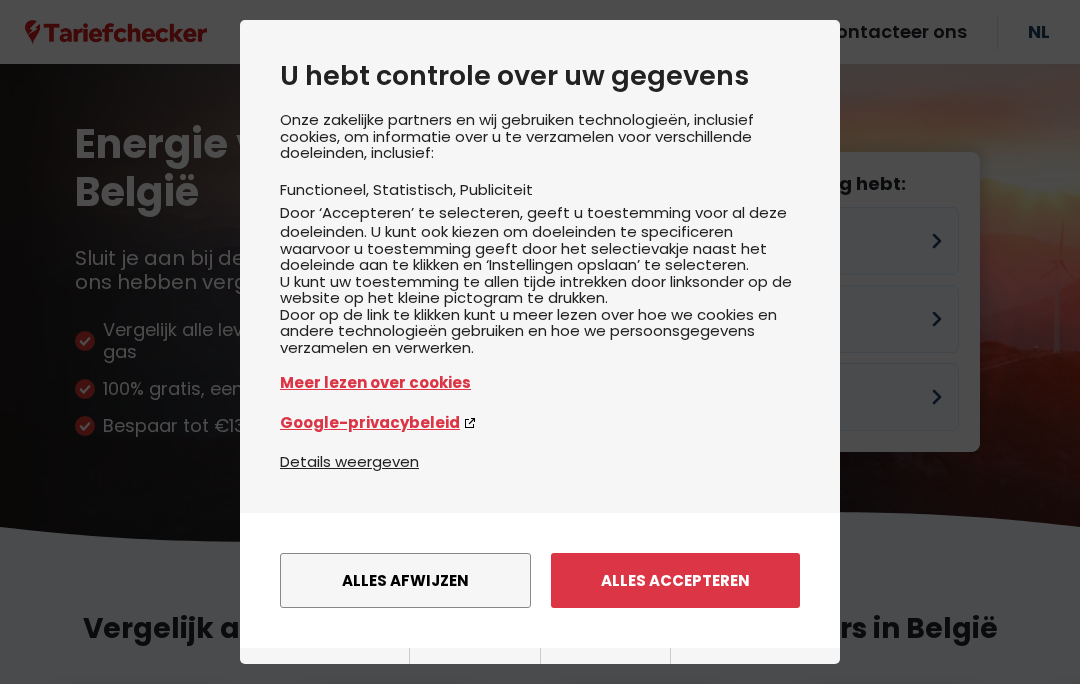 scroll, scrollTop: 0, scrollLeft: 0, axis: both 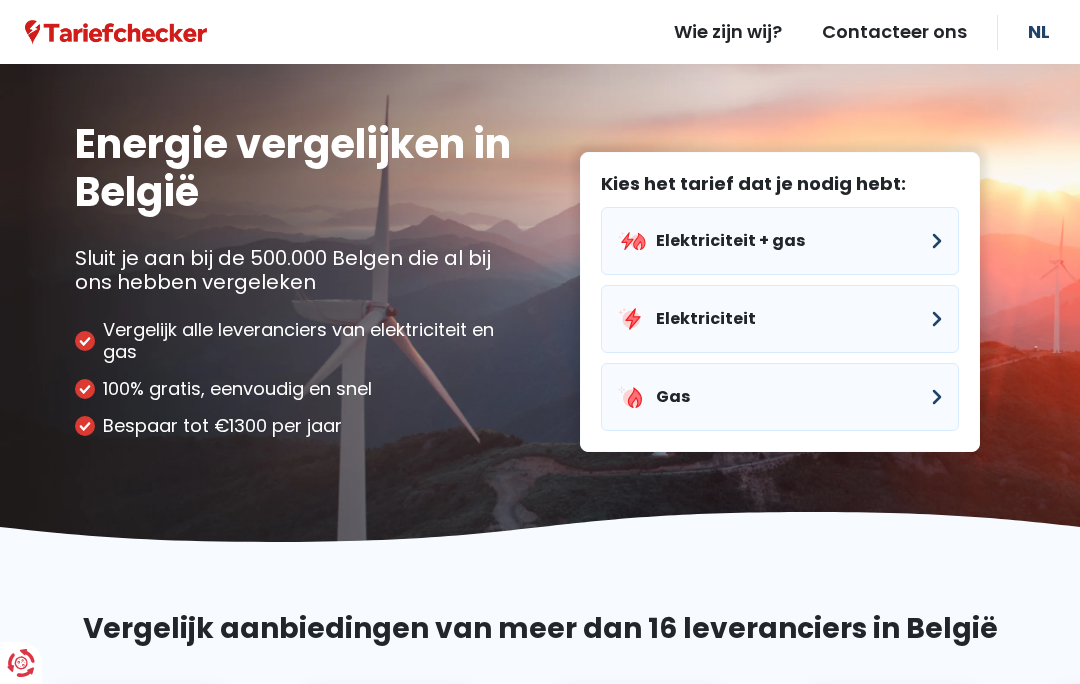 click on "Elektriciteit" at bounding box center [780, 319] 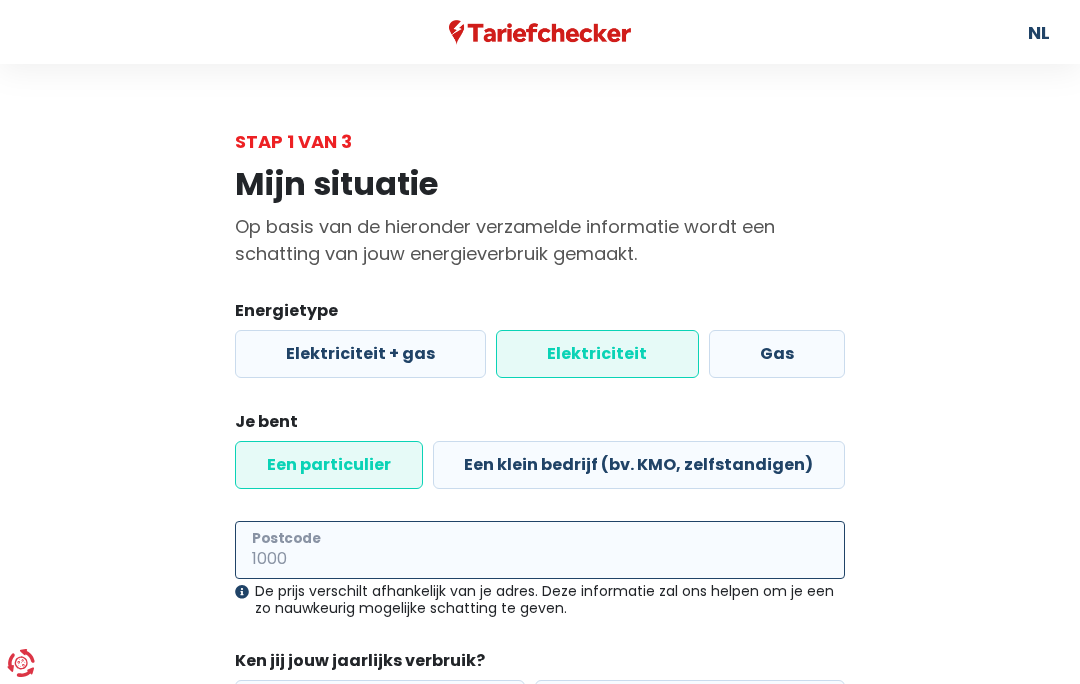 click on "Postcode" at bounding box center [540, 550] 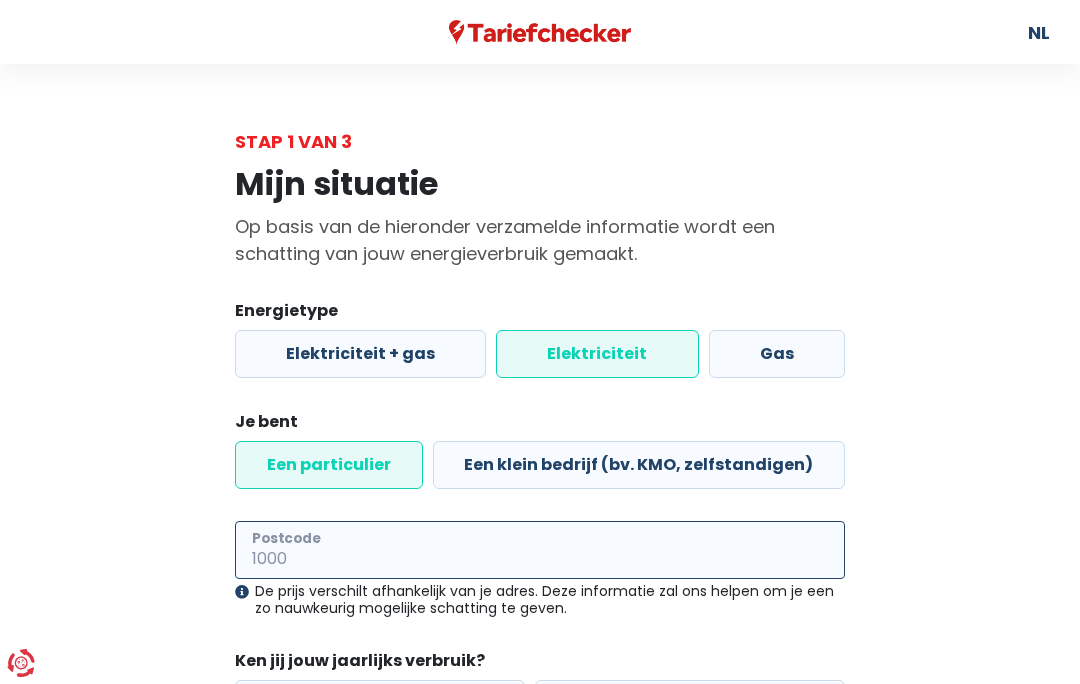 scroll, scrollTop: 7, scrollLeft: 0, axis: vertical 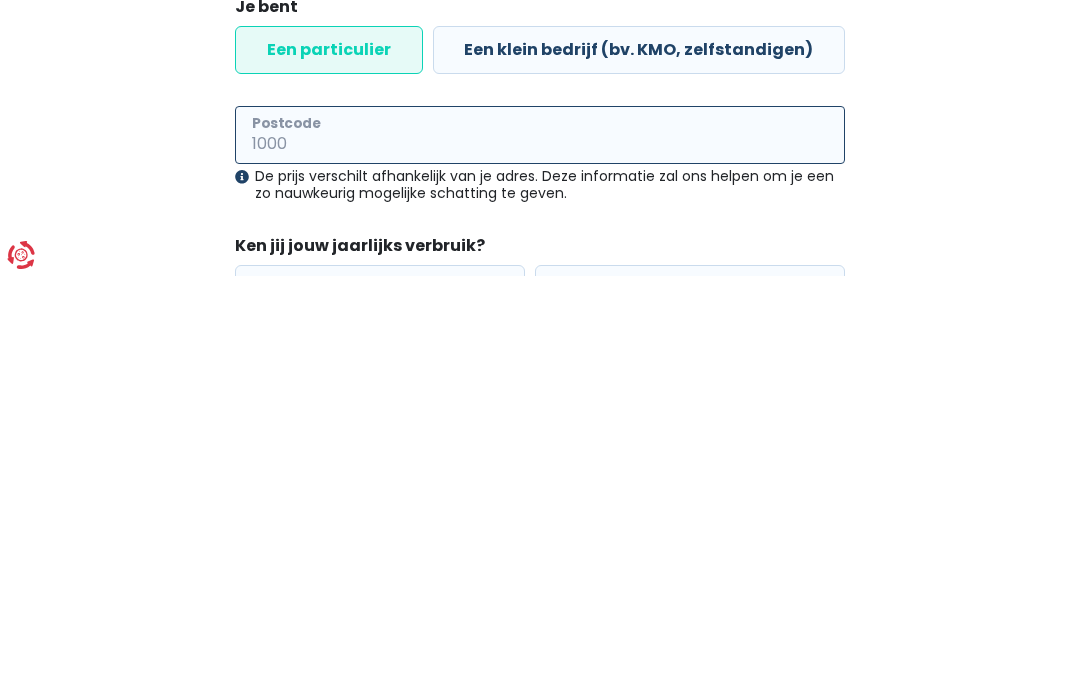 type on "8750" 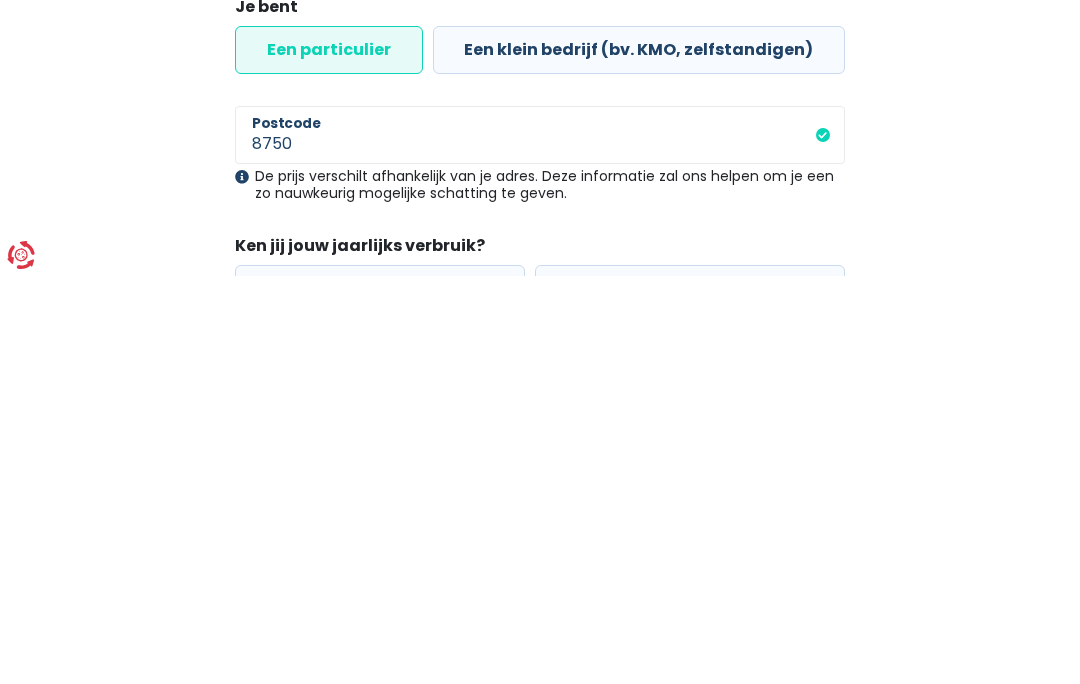 scroll, scrollTop: 200, scrollLeft: 0, axis: vertical 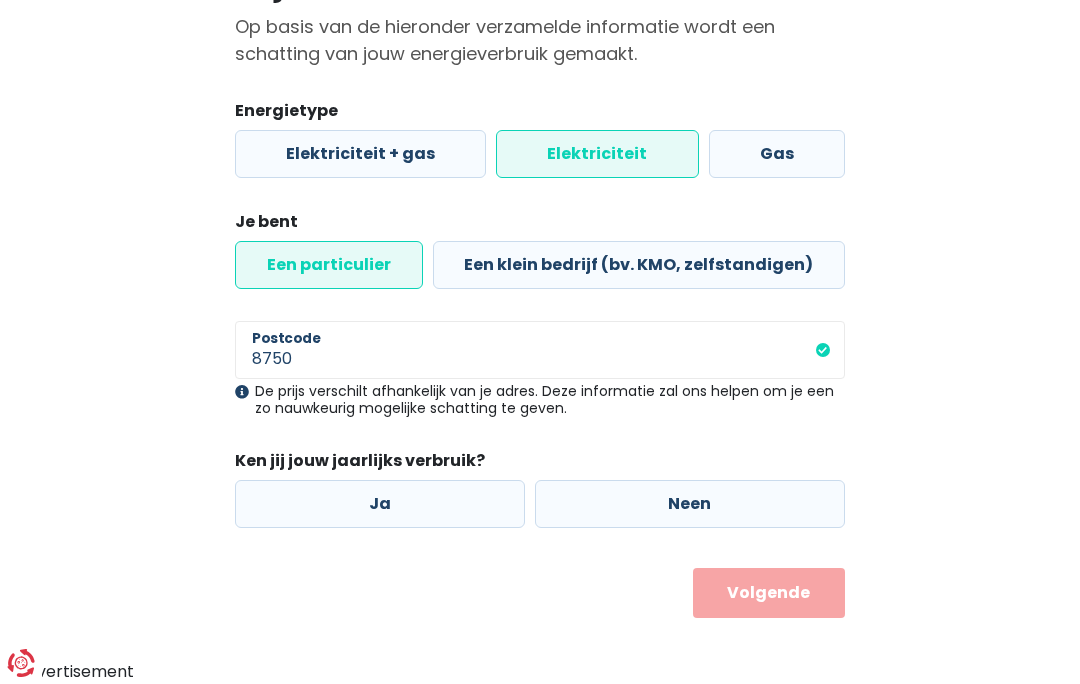 click on "Ja" at bounding box center (380, 504) 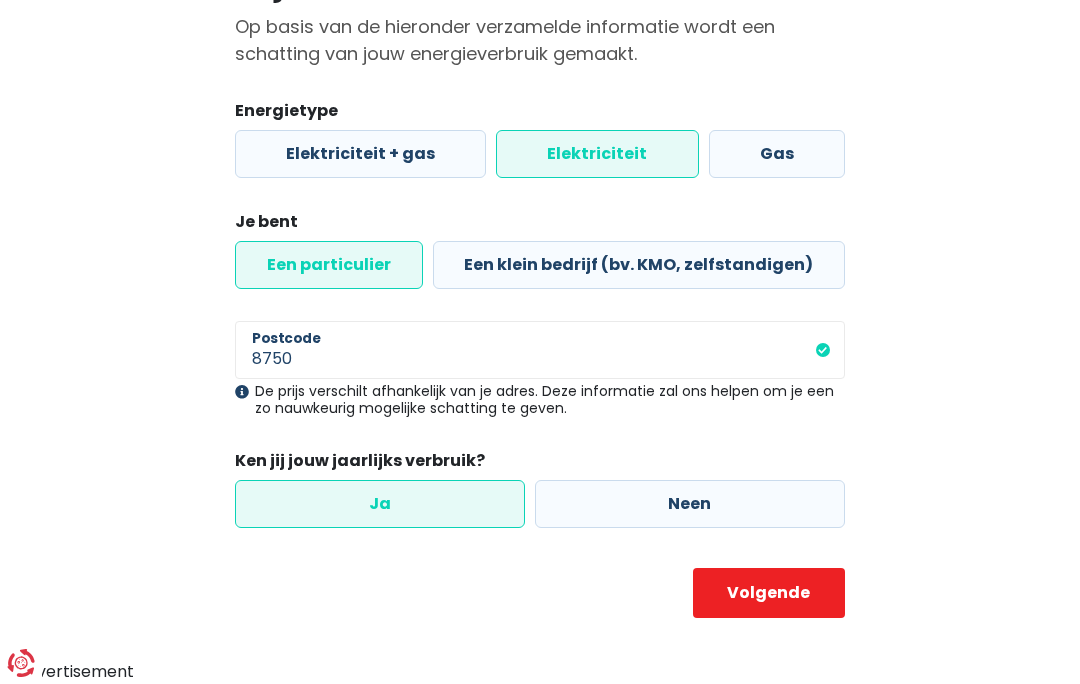 click on "Volgende" at bounding box center (769, 593) 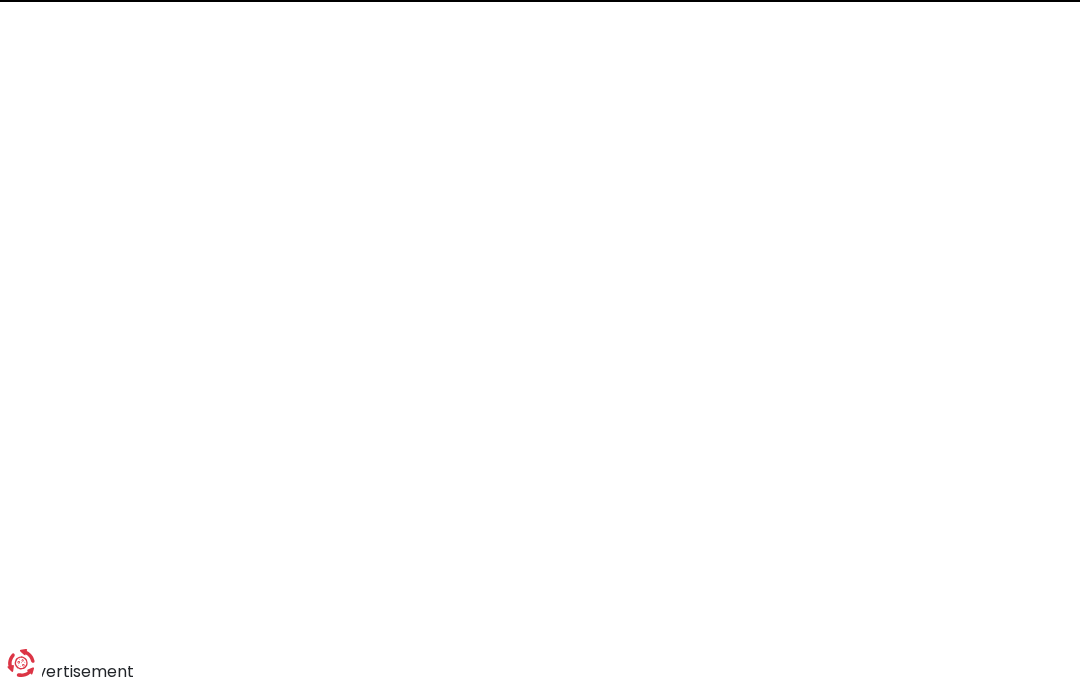 scroll, scrollTop: 0, scrollLeft: 0, axis: both 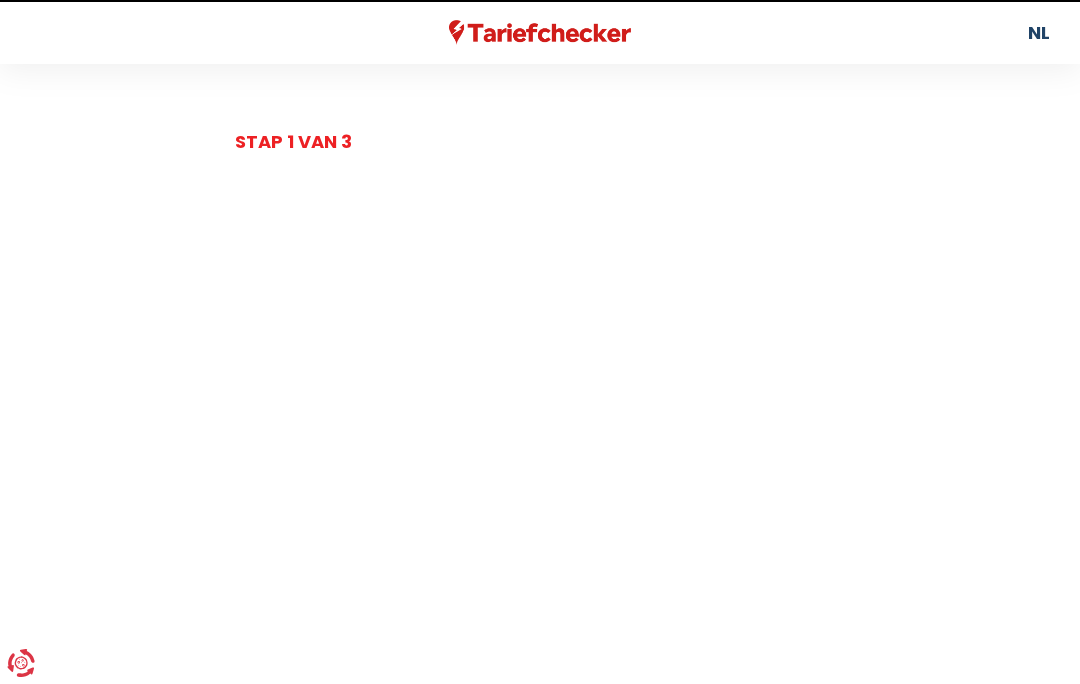 select 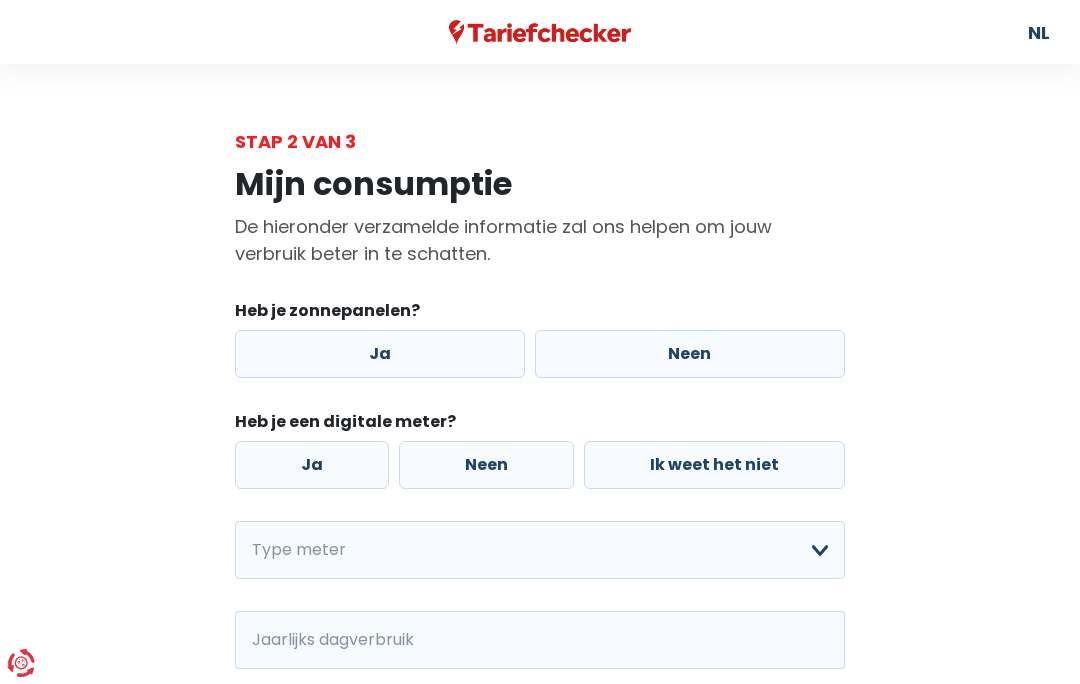 click on "Ja" at bounding box center (380, 354) 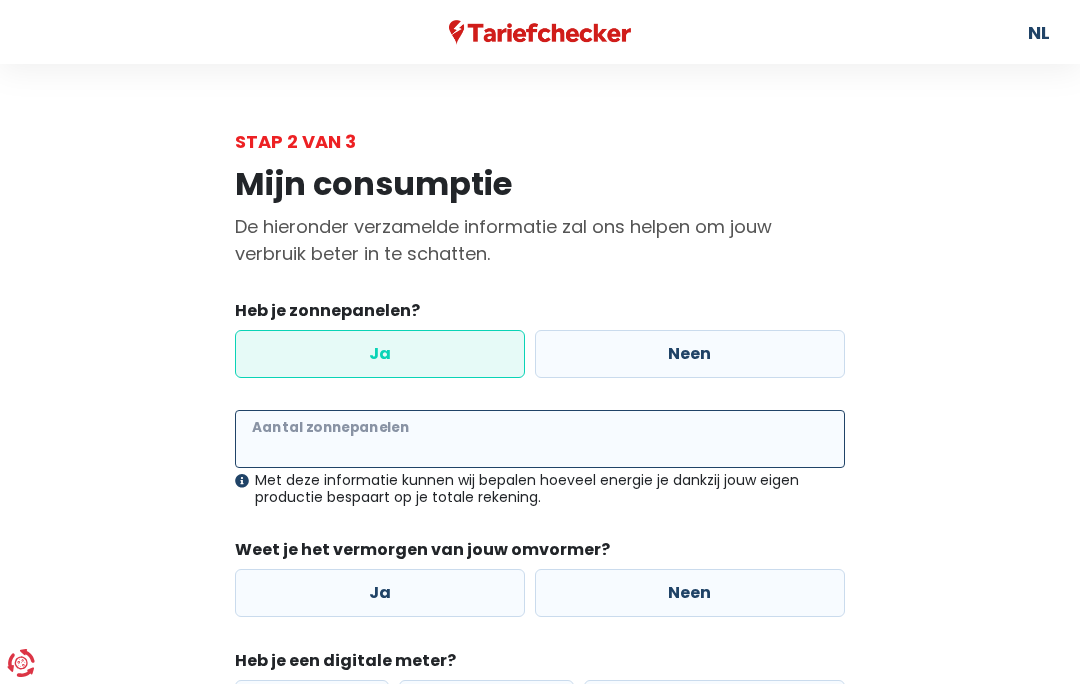 click on "Aantal zonnepanelen" at bounding box center (540, 439) 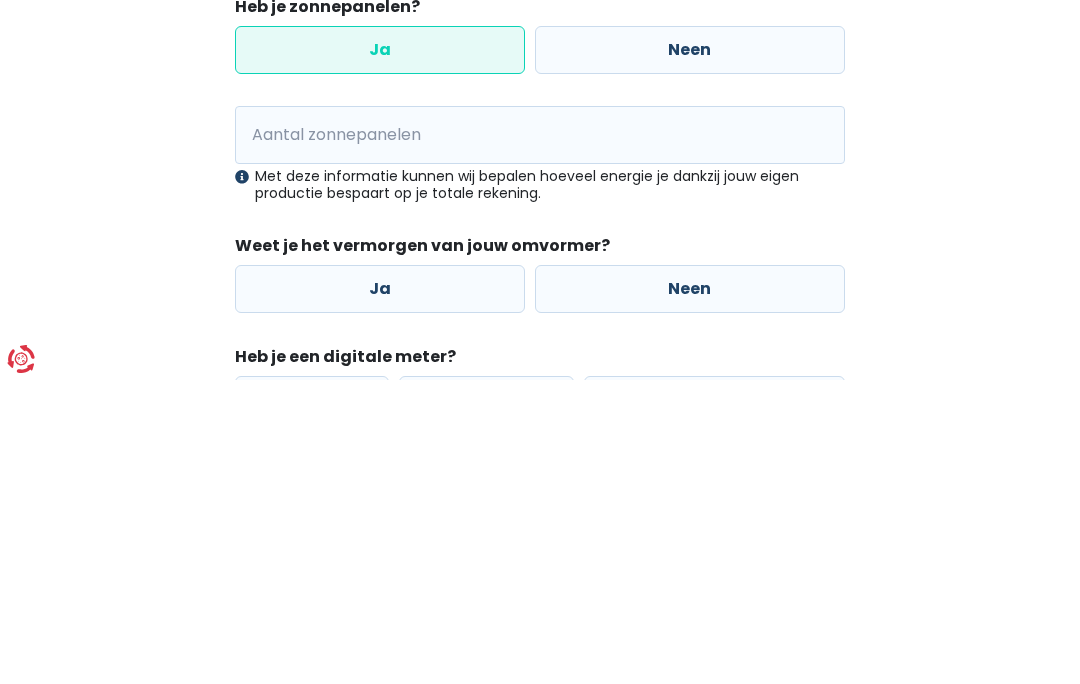 click on "Met deze informatie kunnen wij bepalen hoeveel energie je dankzij jouw eigen productie bespaart op je totale rekening." at bounding box center [540, 489] 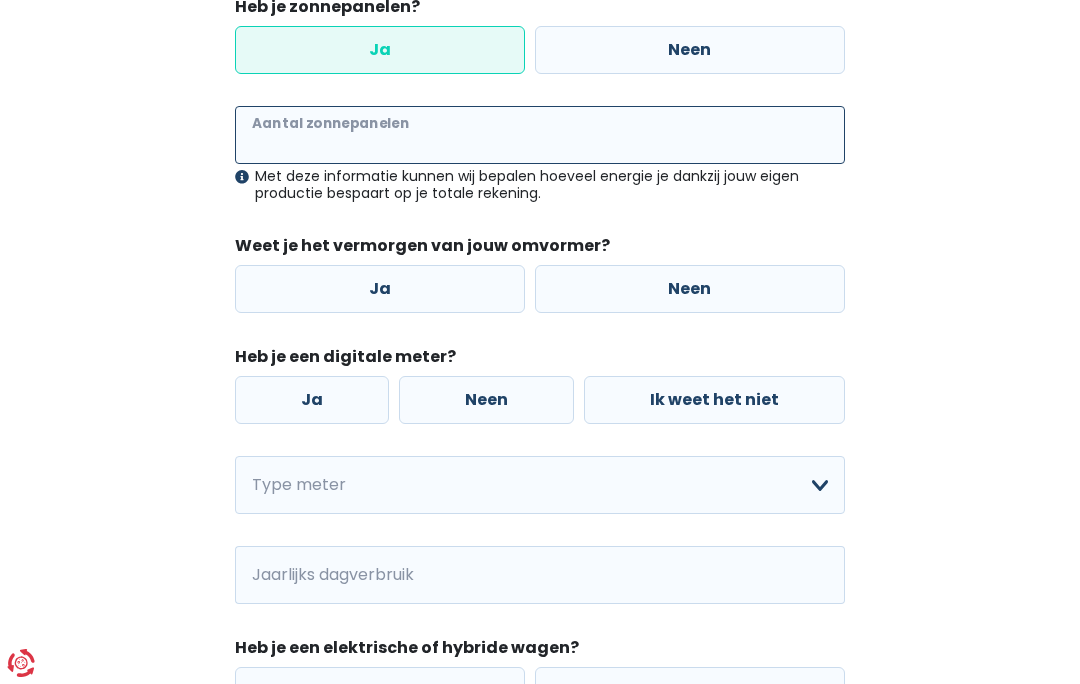 click on "Aantal zonnepanelen" at bounding box center [540, 135] 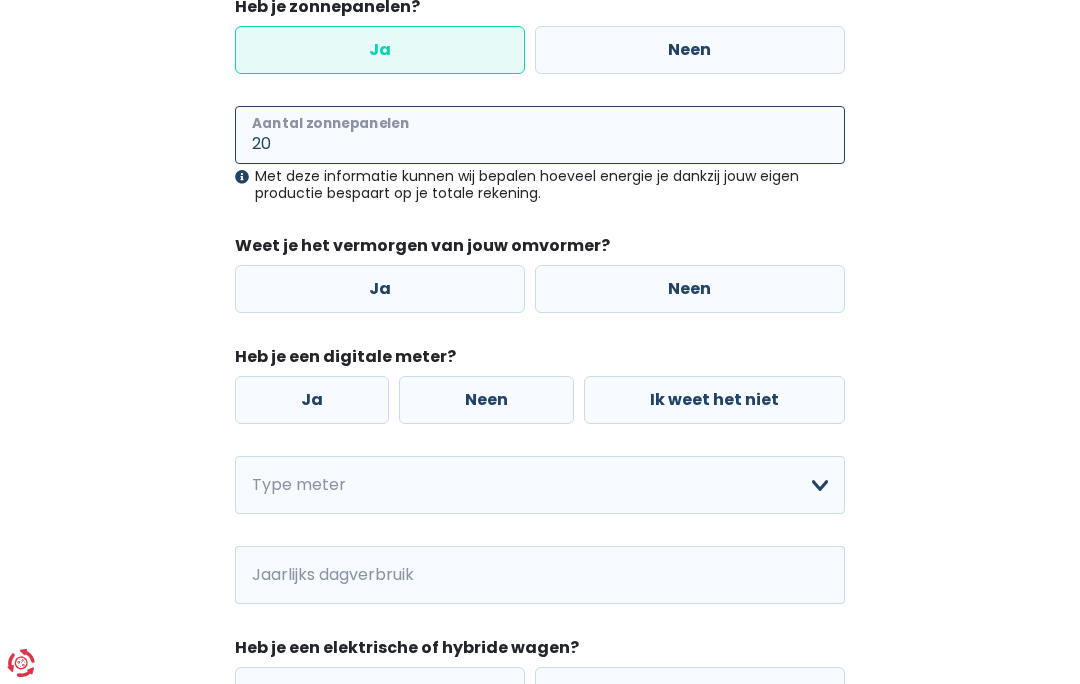 type on "20" 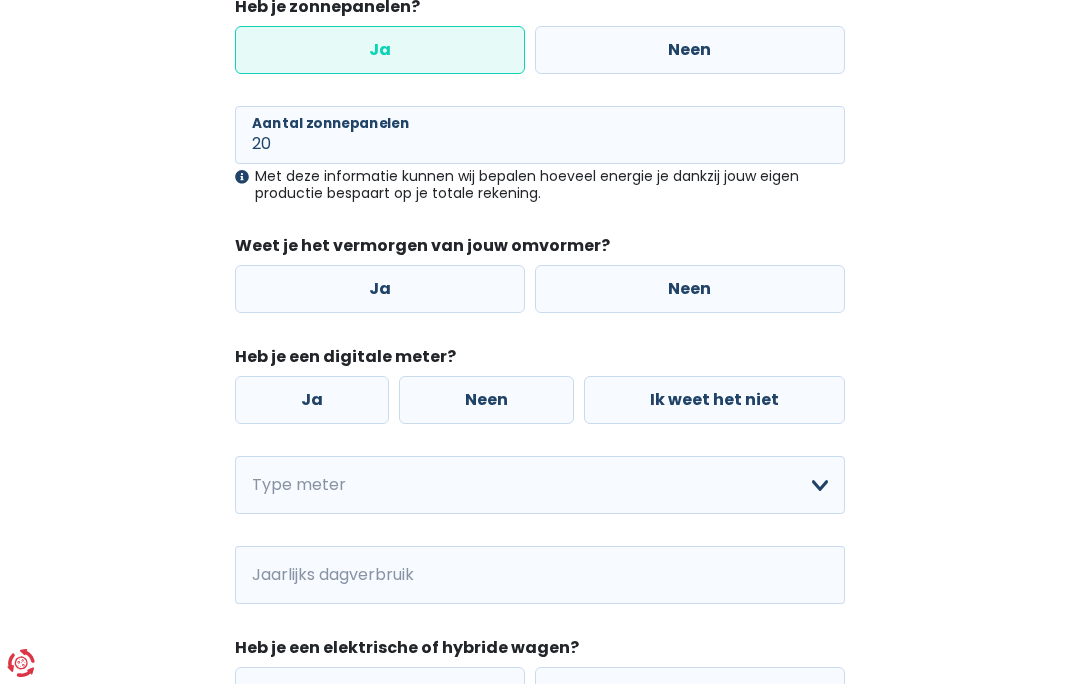 click on "Ja" at bounding box center [380, 289] 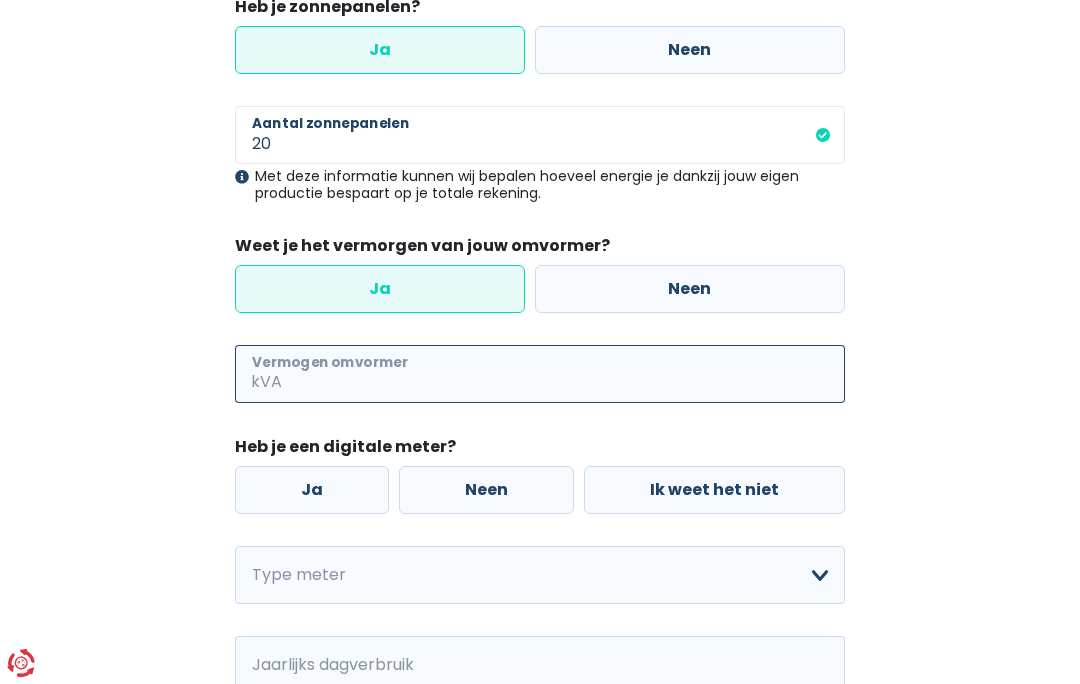 click on "Vermogen omvormer" at bounding box center (565, 374) 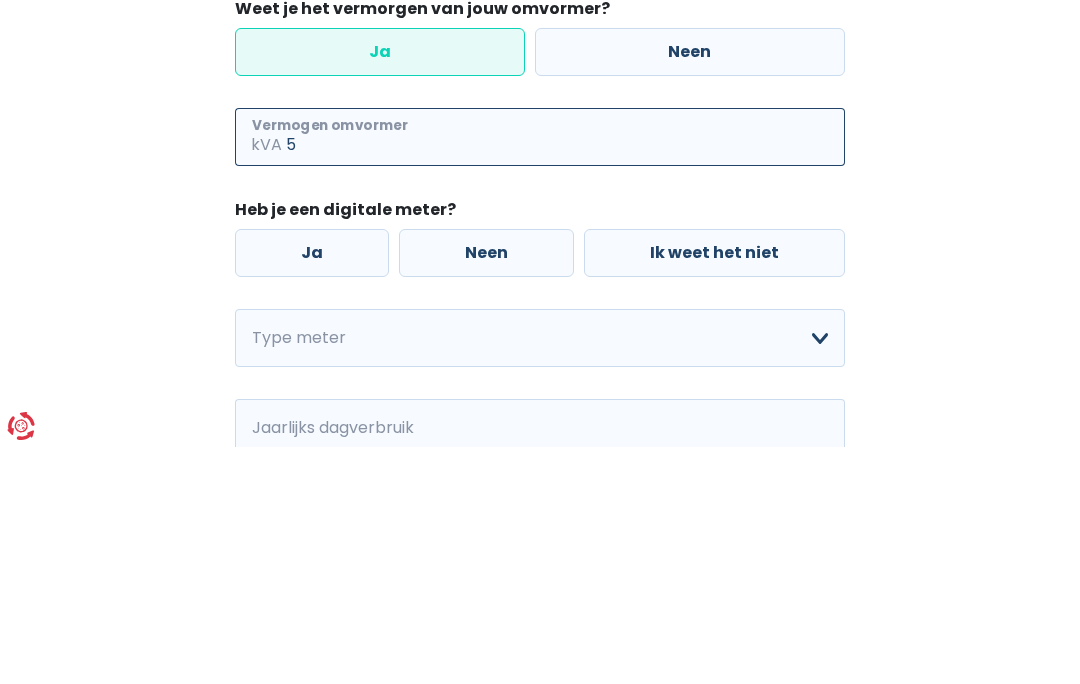 type on "5" 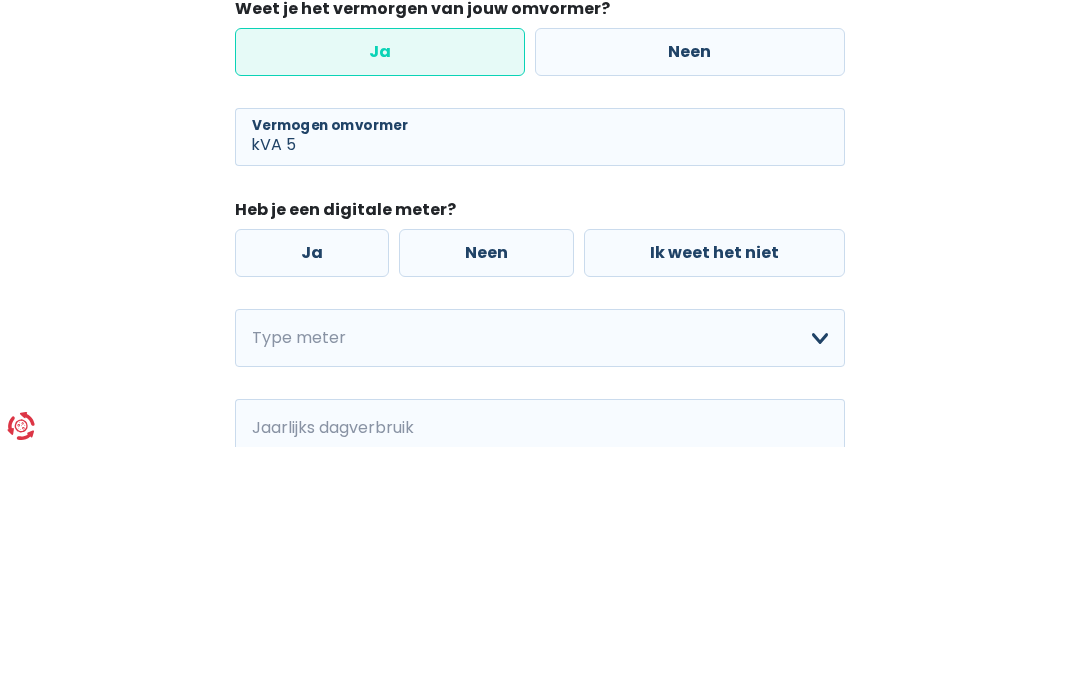 click on "Neen" at bounding box center (486, 490) 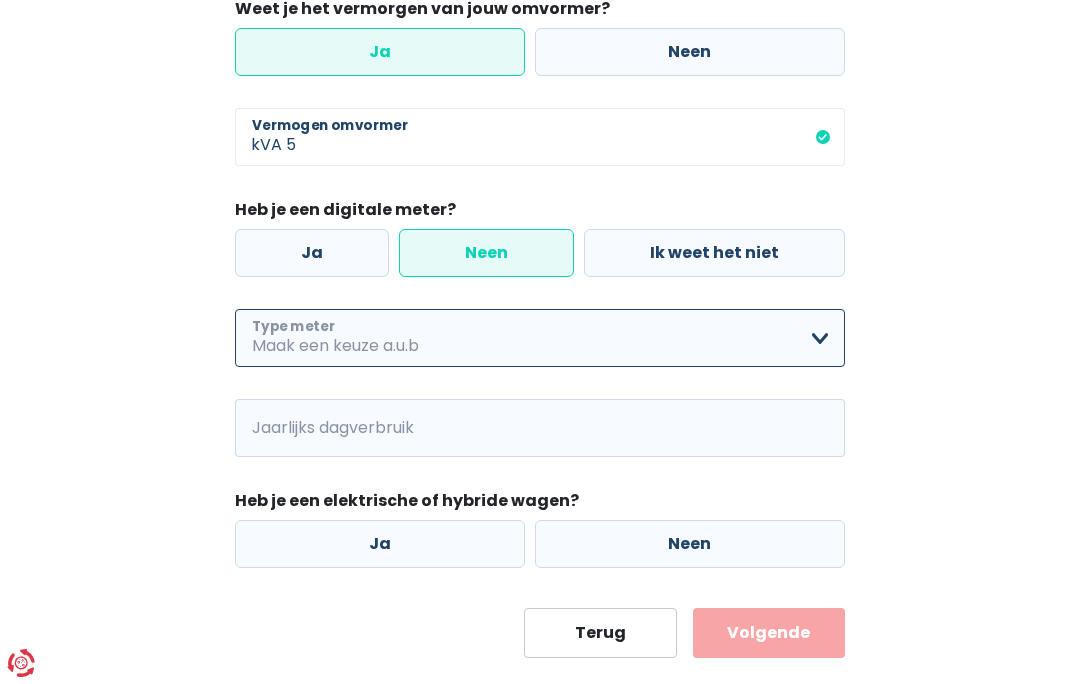 click on "Enkelvoudig Tweevoudig Enkelvoudig + uitsluitend nachttarief Tweevoudig + uitsluitend nachttarief Ik weet het niet
Maak een keuze a.u.b" at bounding box center [540, 338] 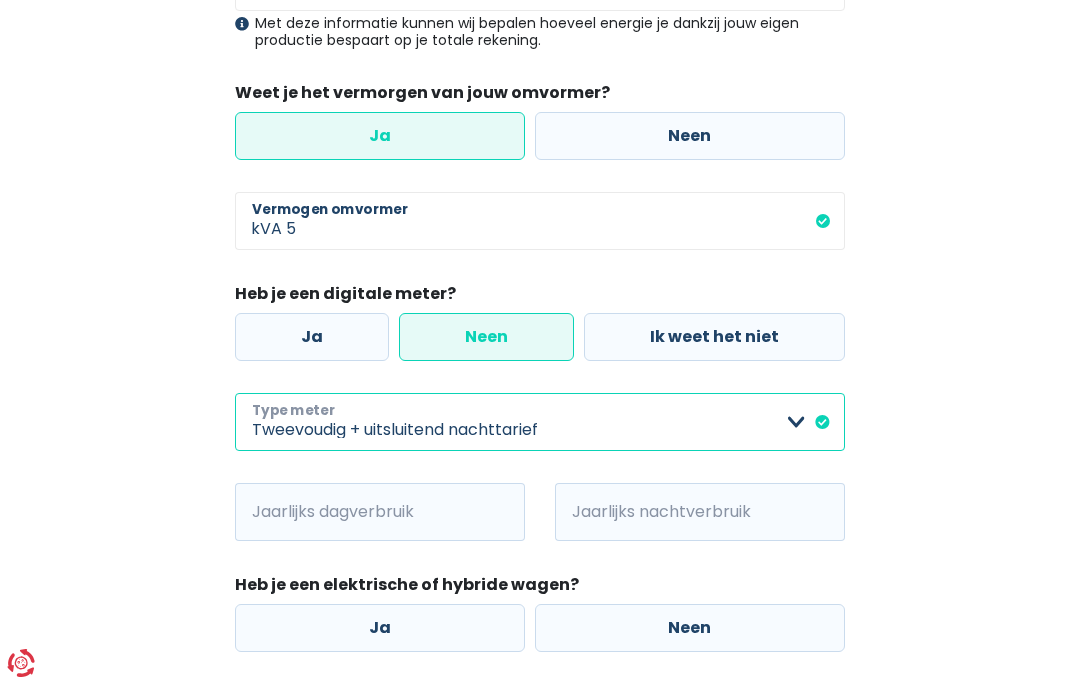 scroll, scrollTop: 456, scrollLeft: 0, axis: vertical 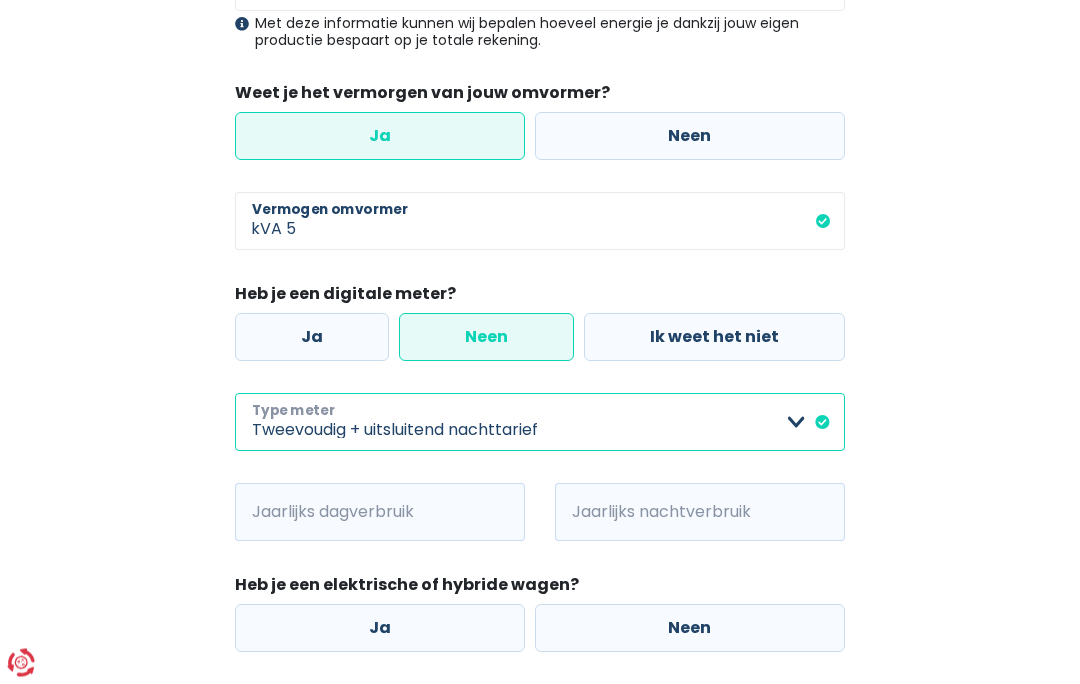 click on "Enkelvoudig Tweevoudig Enkelvoudig + uitsluitend nachttarief Tweevoudig + uitsluitend nachttarief Ik weet het niet
Maak een keuze a.u.b" at bounding box center (540, 423) 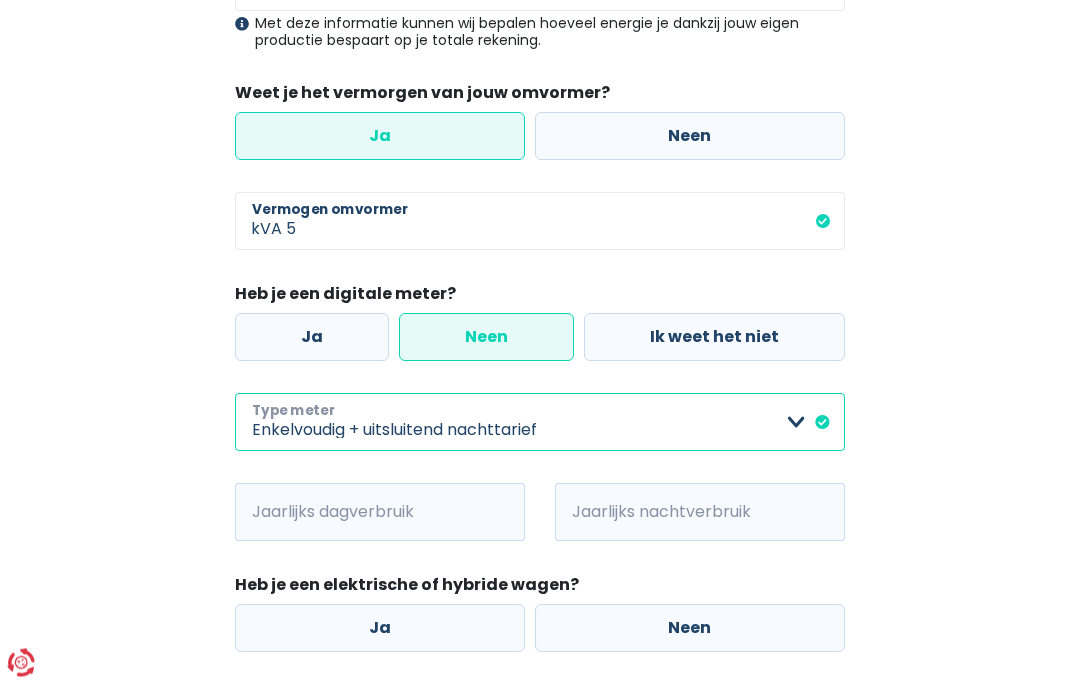 scroll, scrollTop: 457, scrollLeft: 0, axis: vertical 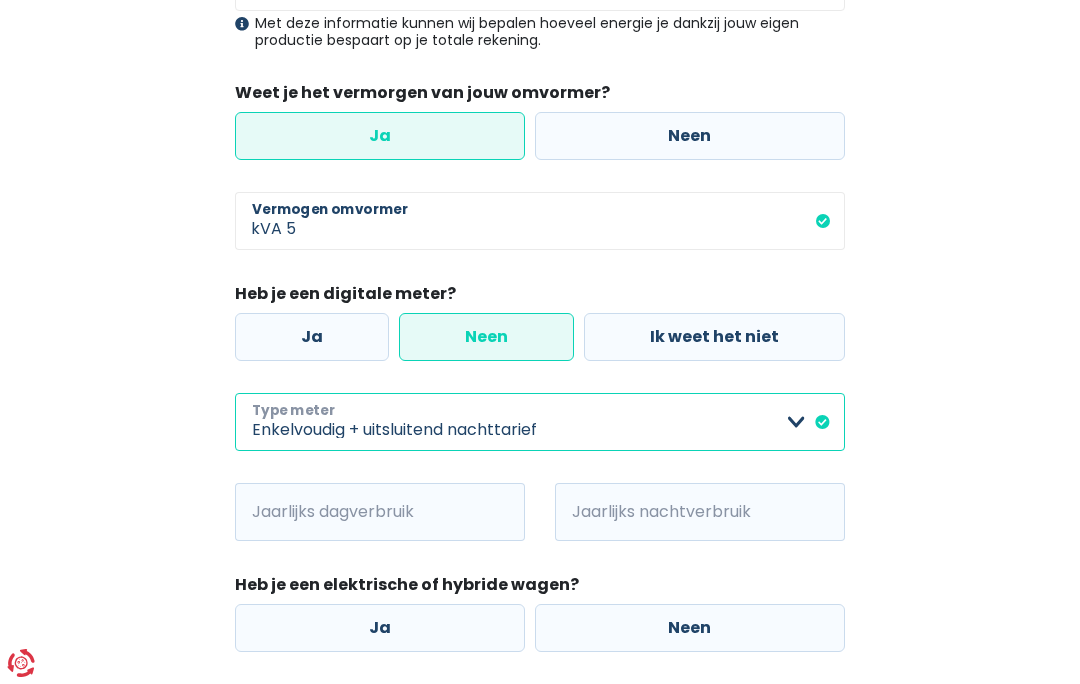 click on "Enkelvoudig Tweevoudig Enkelvoudig + uitsluitend nachttarief Tweevoudig + uitsluitend nachttarief Ik weet het niet
Maak een keuze a.u.b" at bounding box center (540, 422) 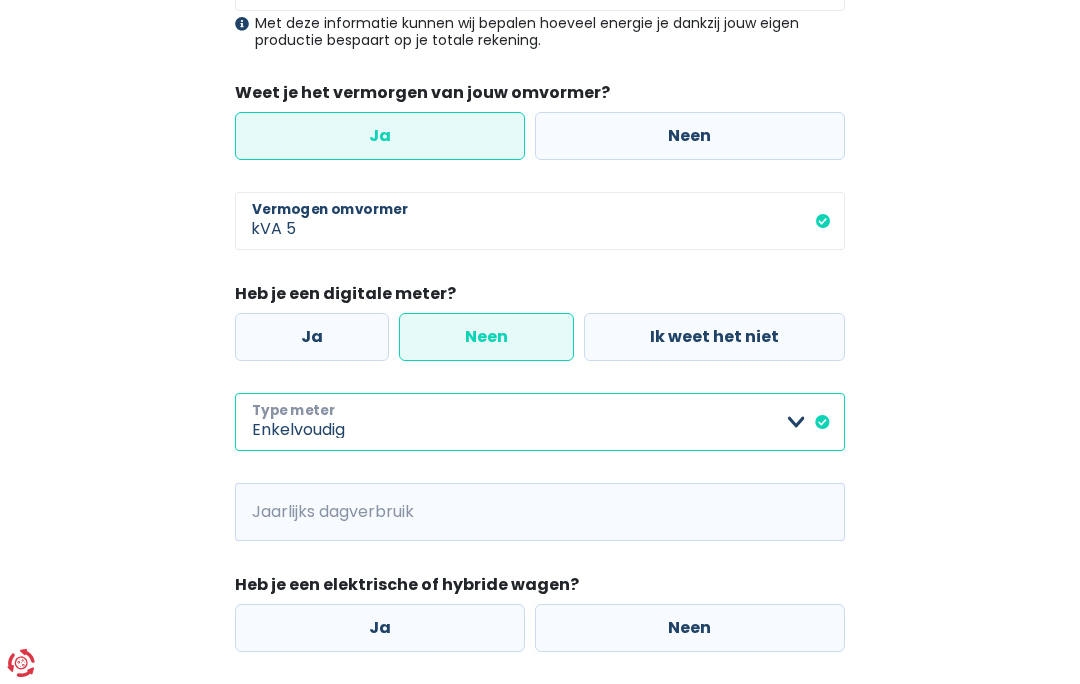 click on "Enkelvoudig Tweevoudig Enkelvoudig + uitsluitend nachttarief Tweevoudig + uitsluitend nachttarief Ik weet het niet
Maak een keuze a.u.b" at bounding box center [540, 422] 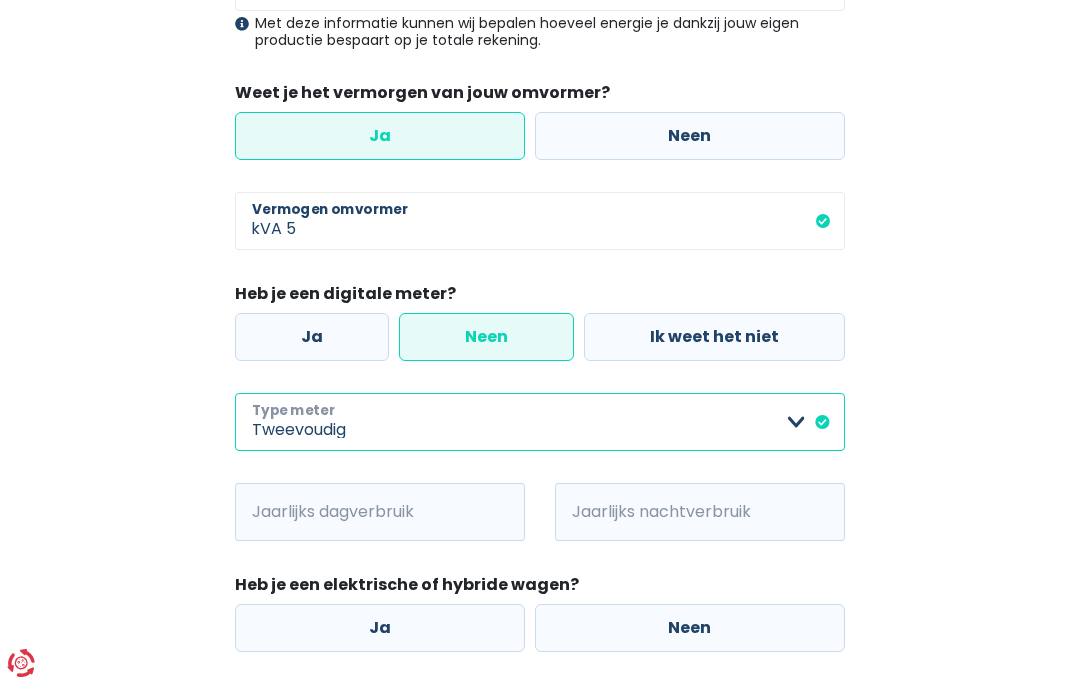 click on "Enkelvoudig Tweevoudig Enkelvoudig + uitsluitend nachttarief Tweevoudig + uitsluitend nachttarief Ik weet het niet
Maak een keuze a.u.b" at bounding box center [540, 422] 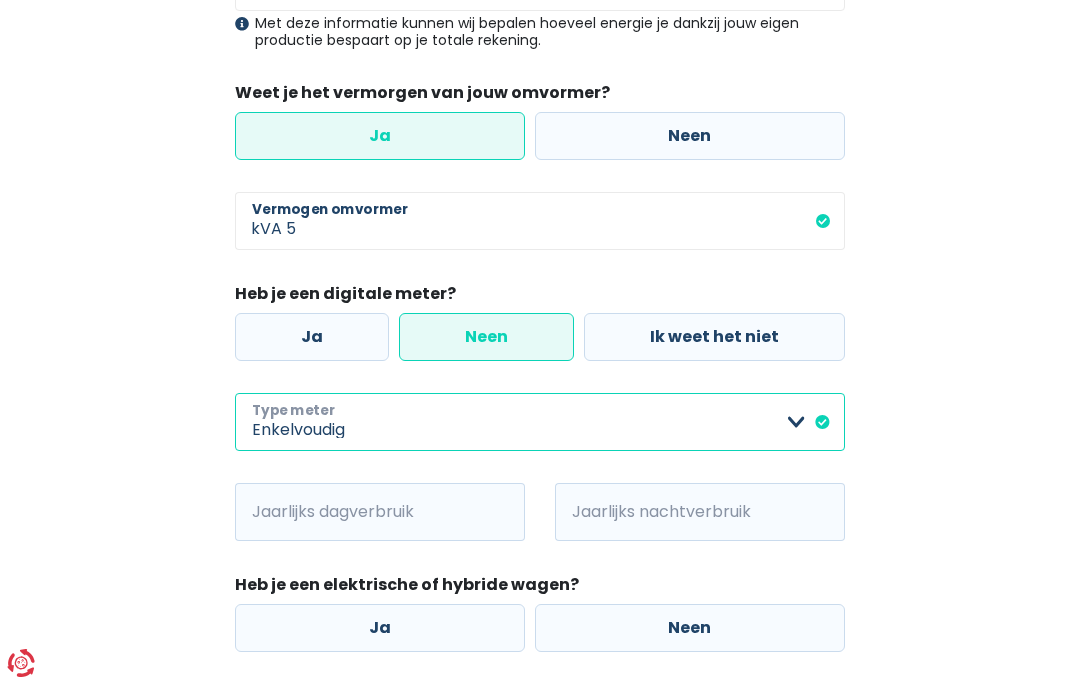 select on "day_single_rate" 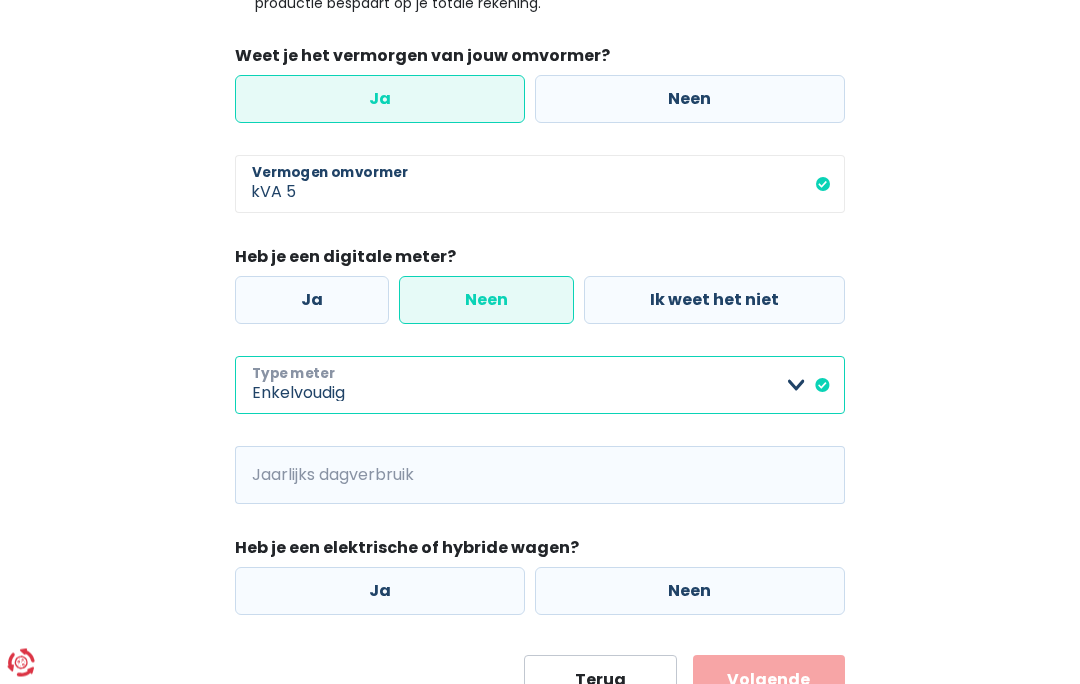 scroll, scrollTop: 494, scrollLeft: 0, axis: vertical 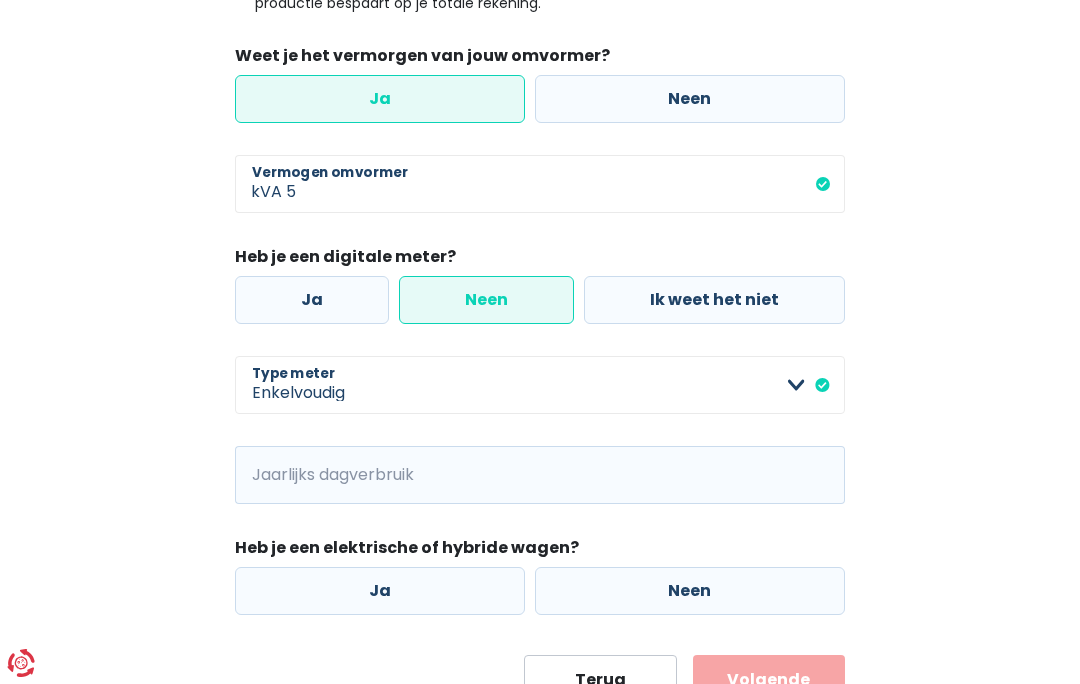 click on "Neen" at bounding box center [690, 591] 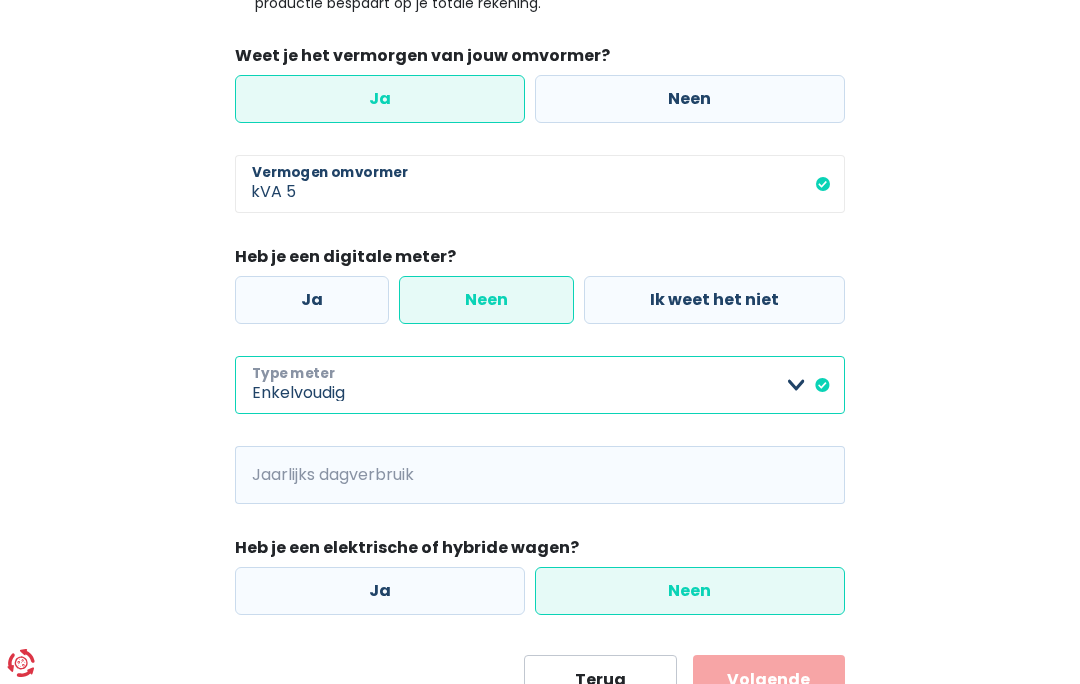 click on "Enkelvoudig Tweevoudig Enkelvoudig + uitsluitend nachttarief Tweevoudig + uitsluitend nachttarief Ik weet het niet
Maak een keuze a.u.b" at bounding box center [540, 385] 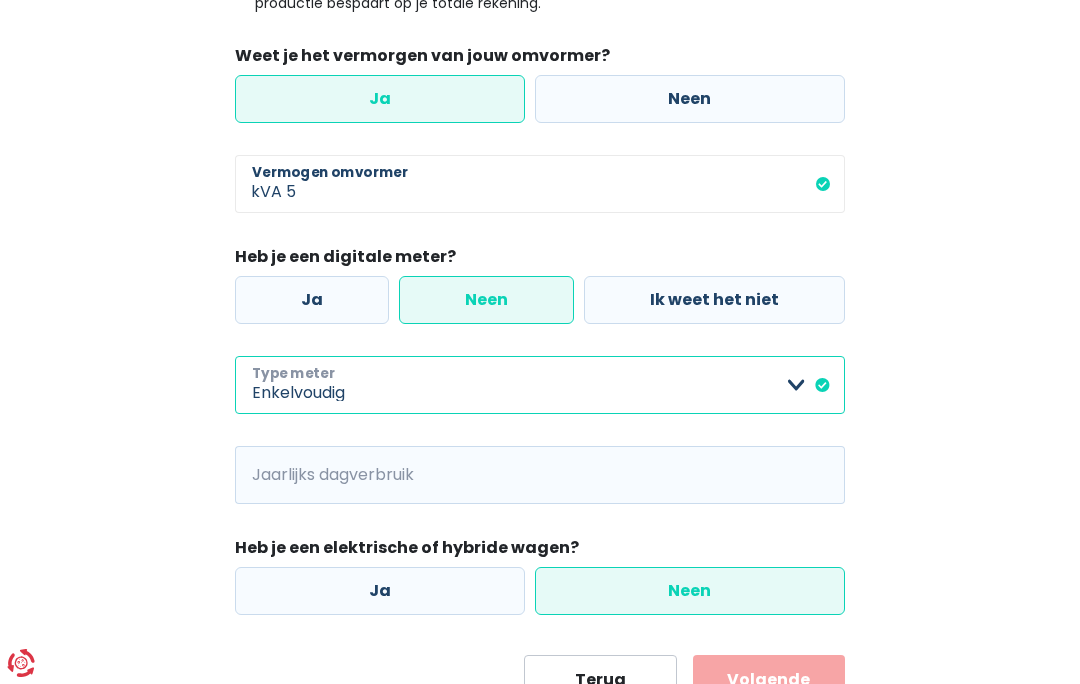 select on "day_night_bi_shift_exclusive_night" 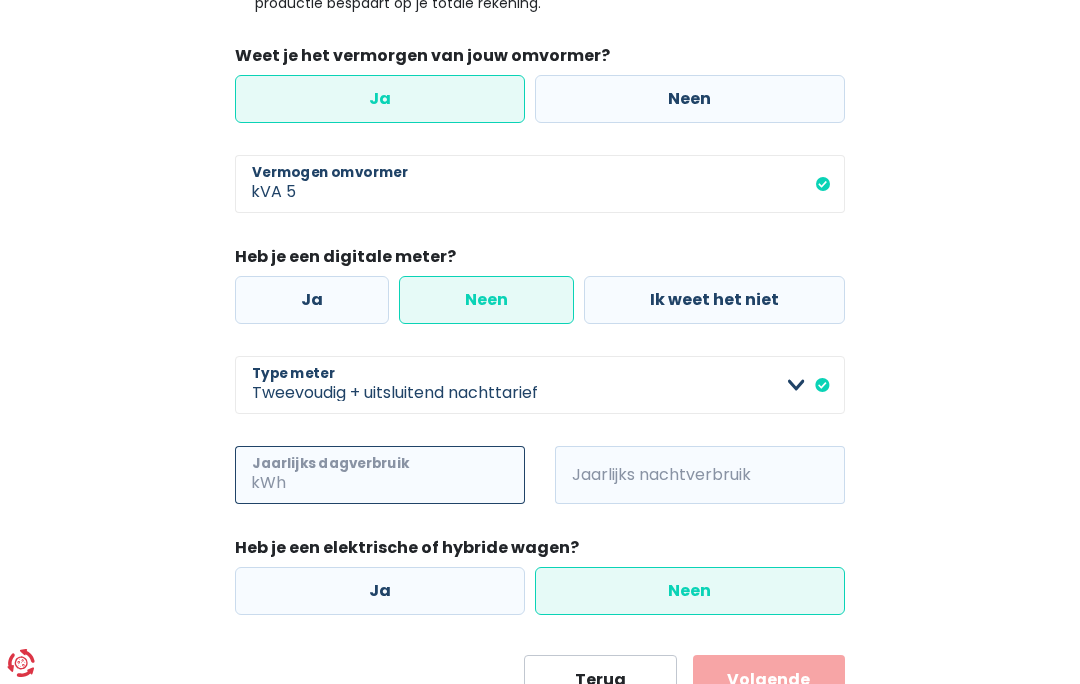 click on "Jaarlijks dagverbruik" at bounding box center (407, 475) 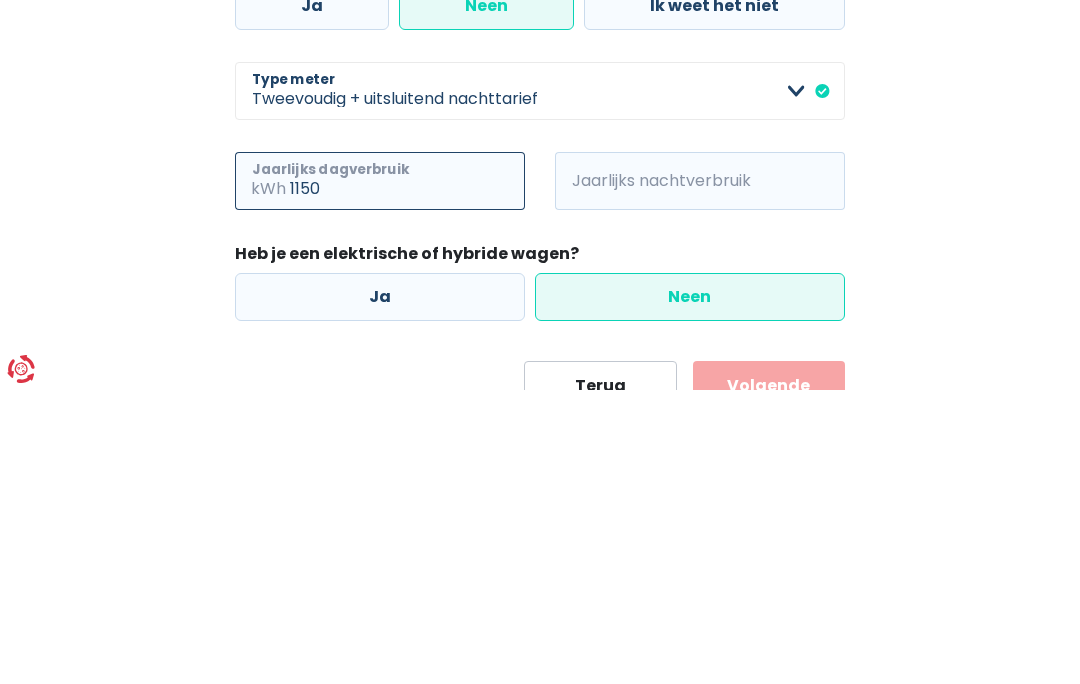 type on "1150" 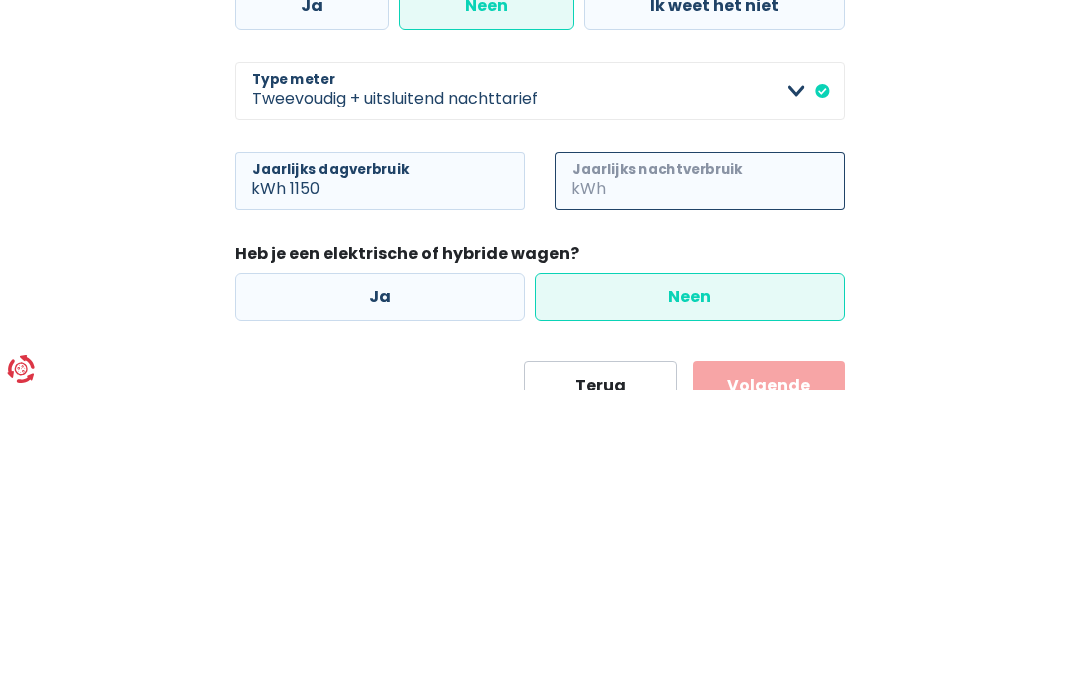 click on "Jaarlijks nachtverbruik" at bounding box center (727, 475) 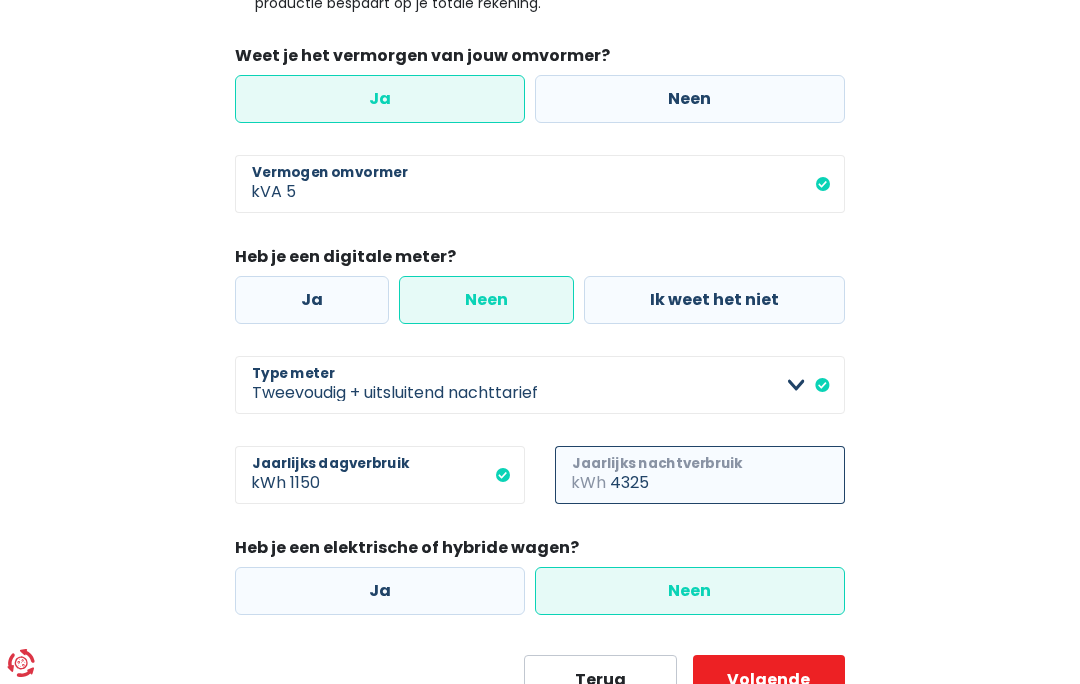 type on "4325" 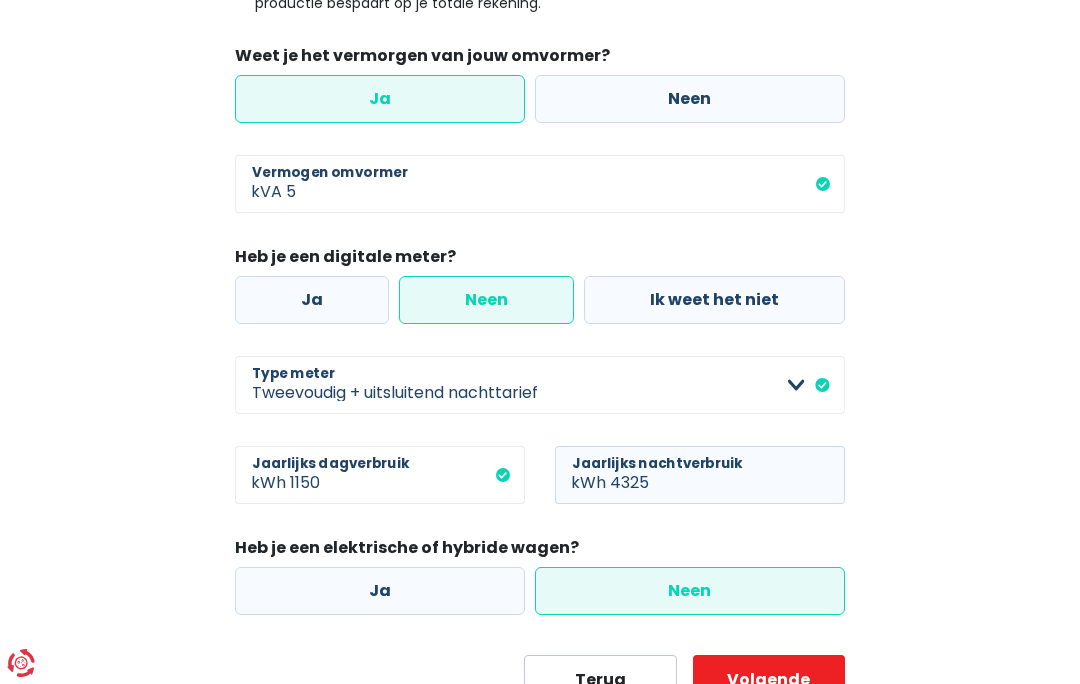 click on "Volgende" at bounding box center (769, 680) 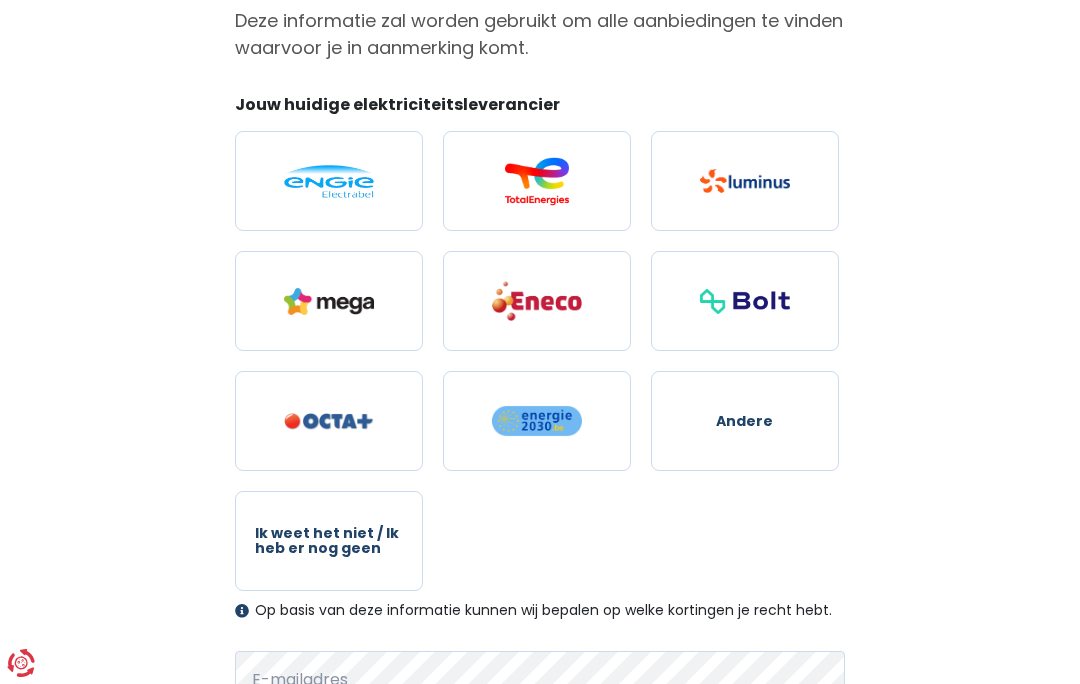 scroll, scrollTop: 276, scrollLeft: 0, axis: vertical 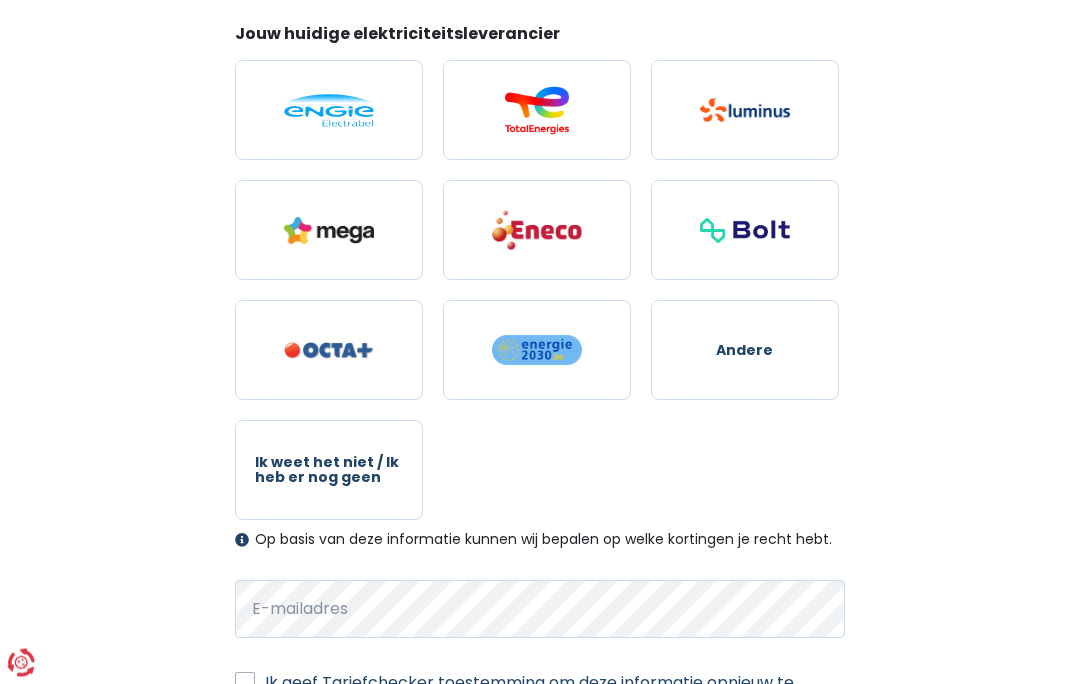 click on "Ik weet het niet / Ik heb er nog geen" at bounding box center (329, 471) 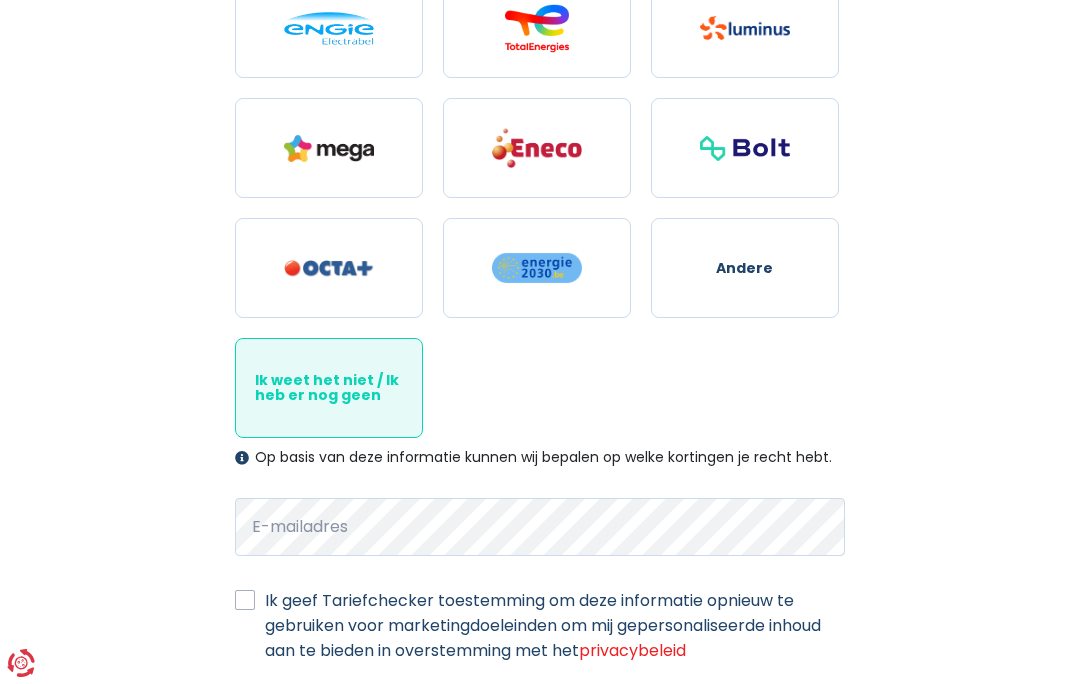 scroll, scrollTop: 408, scrollLeft: 0, axis: vertical 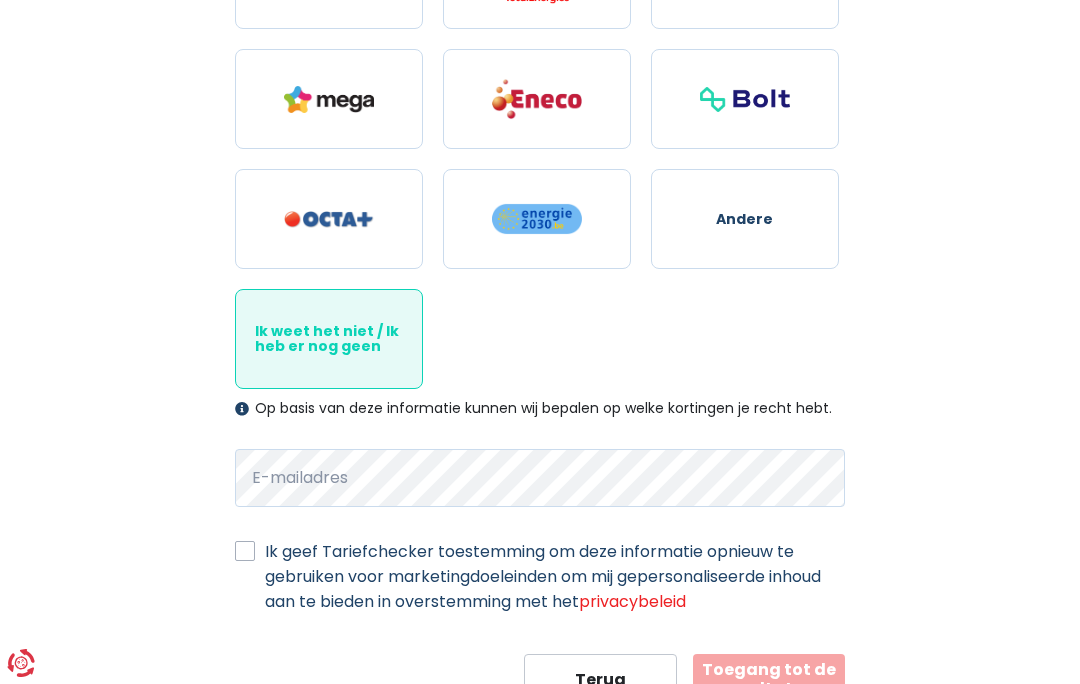 click on "Ik geef Tariefchecker toestemming om deze informatie opnieuw te gebruiken voor marketingdoeleinden om mij gepersonaliseerde inhoud aan te bieden in overstemming met het
privacybeleid" at bounding box center (555, 576) 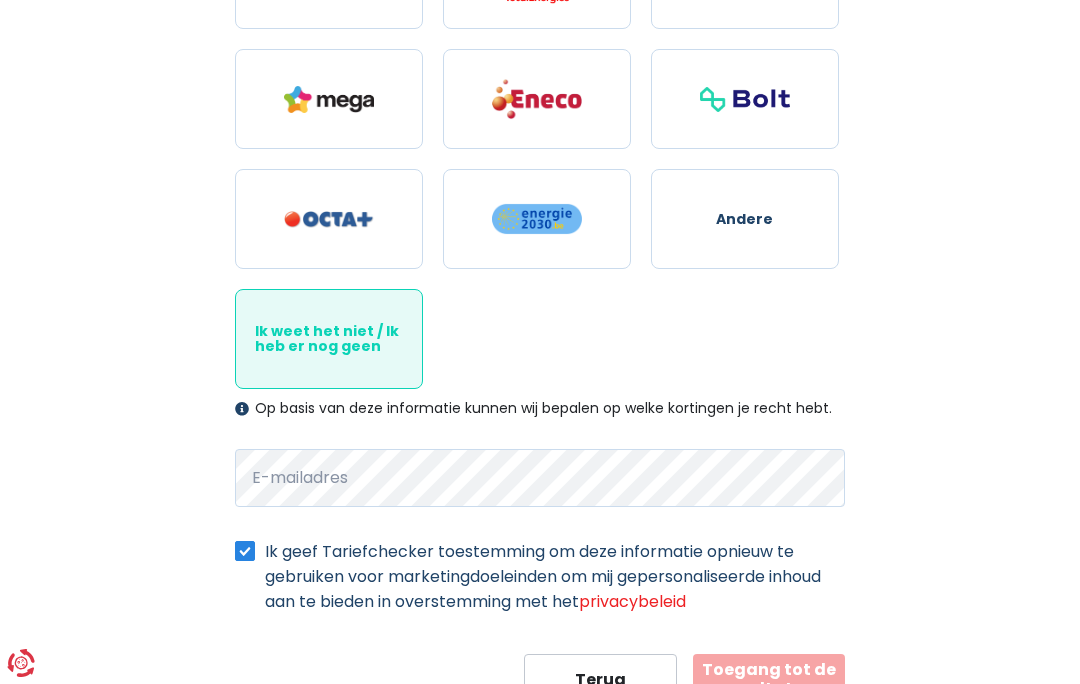 click on "Ik geef Tariefchecker toestemming om deze informatie opnieuw te gebruiken voor marketingdoeleinden om mij gepersonaliseerde inhoud aan te bieden in overstemming met het
privacybeleid" at bounding box center (555, 576) 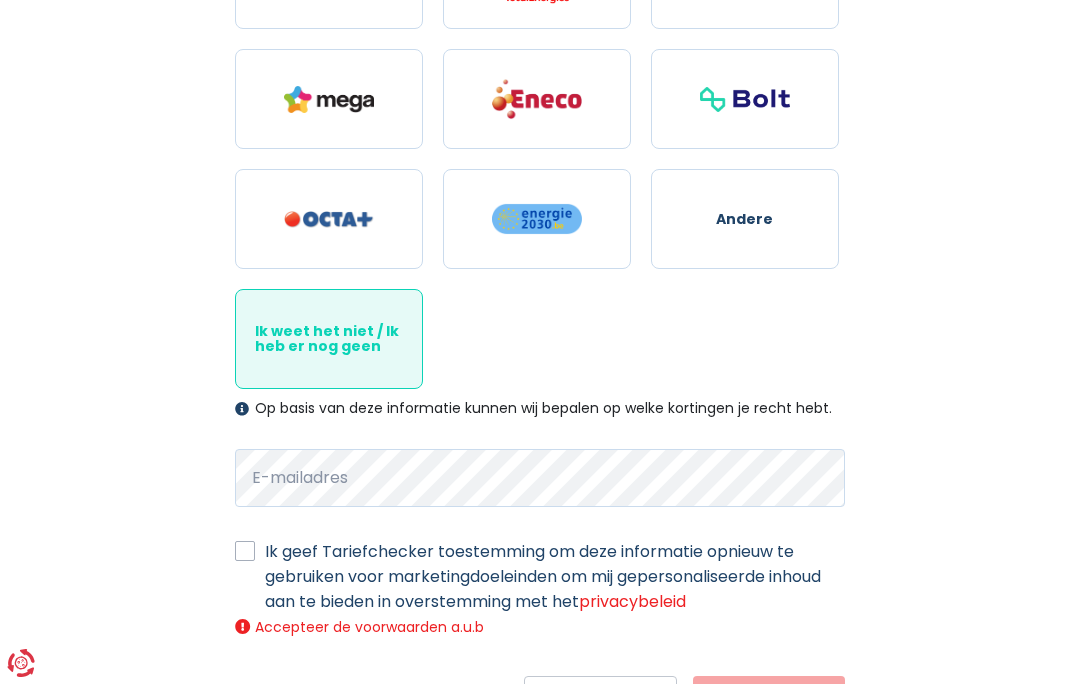 click on "Ik geef Tariefchecker toestemming om deze informatie opnieuw te gebruiken voor marketingdoeleinden om mij gepersonaliseerde inhoud aan te bieden in overstemming met het
privacybeleid" at bounding box center [555, 576] 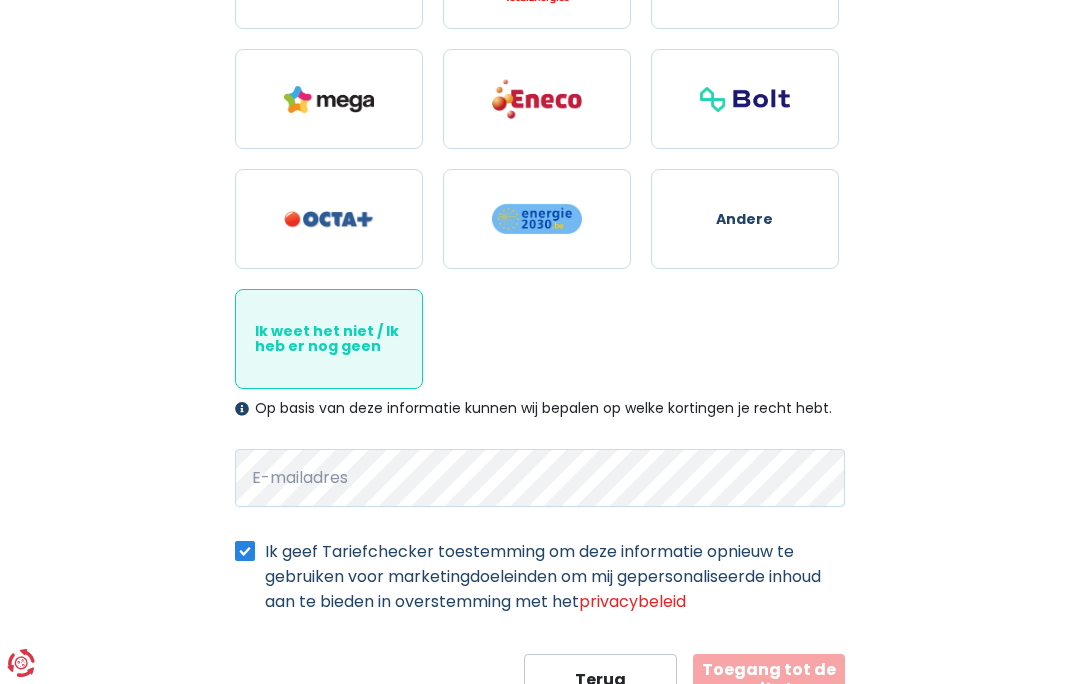 click on "Toegang tot de resultaten" at bounding box center (769, 679) 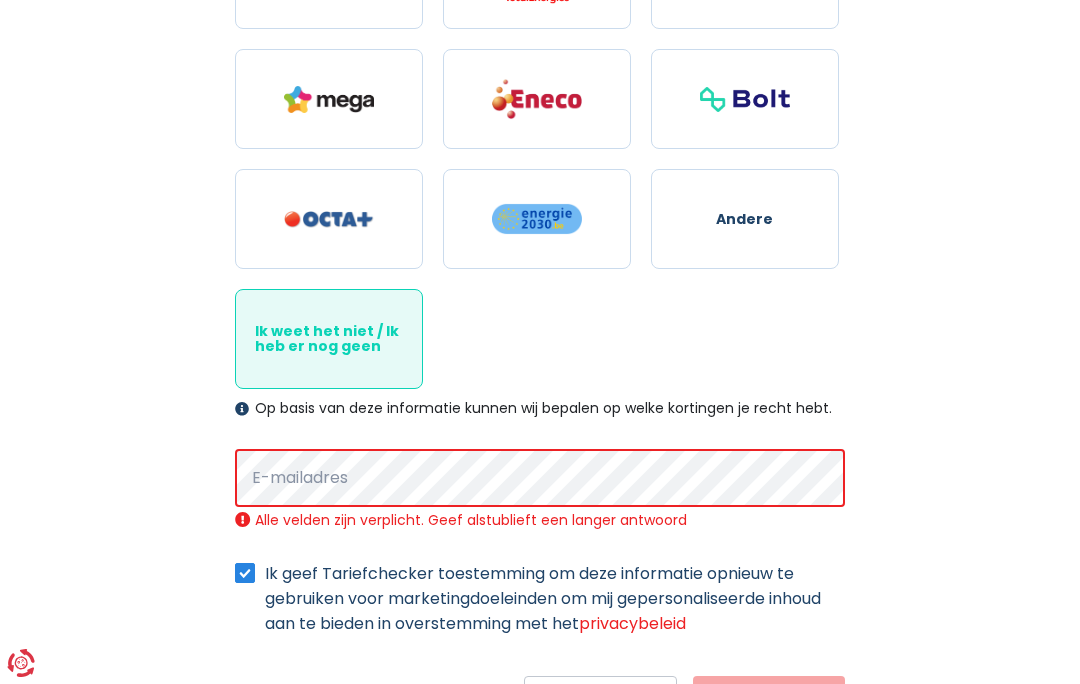 scroll, scrollTop: 430, scrollLeft: 0, axis: vertical 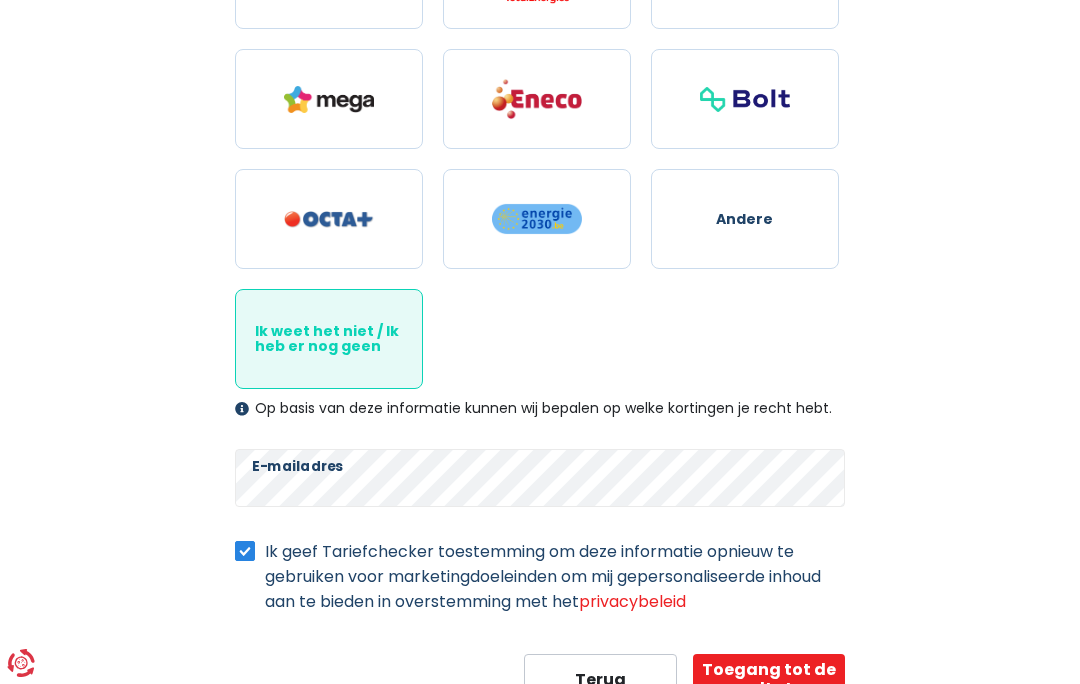 click on "Toegang tot de resultaten" at bounding box center (769, 679) 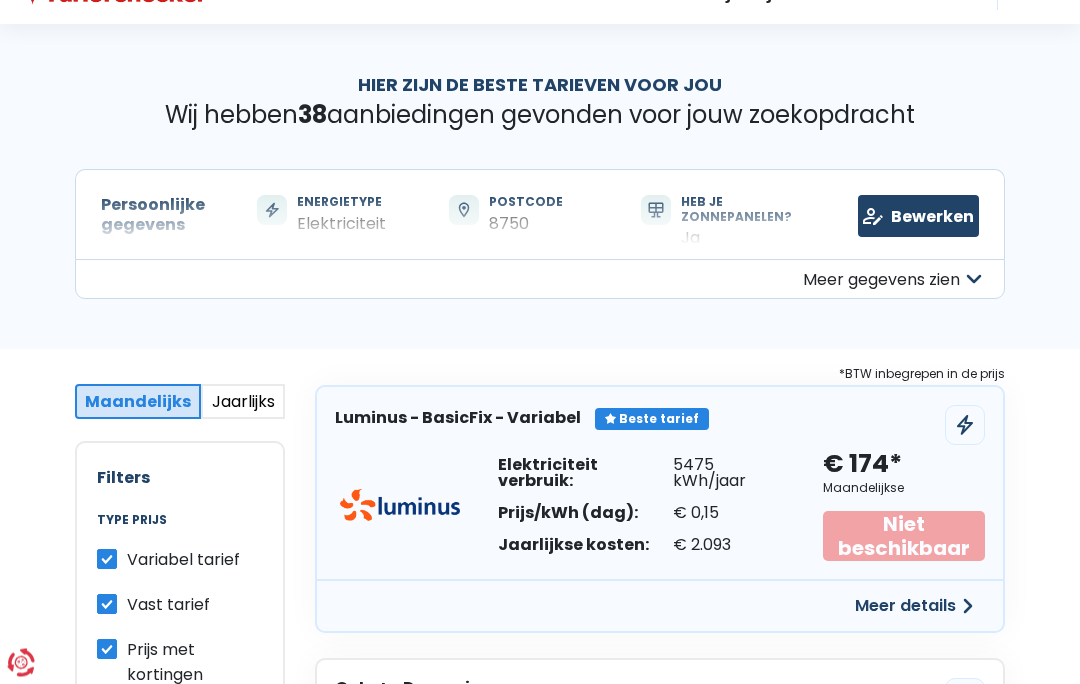 scroll, scrollTop: 0, scrollLeft: 0, axis: both 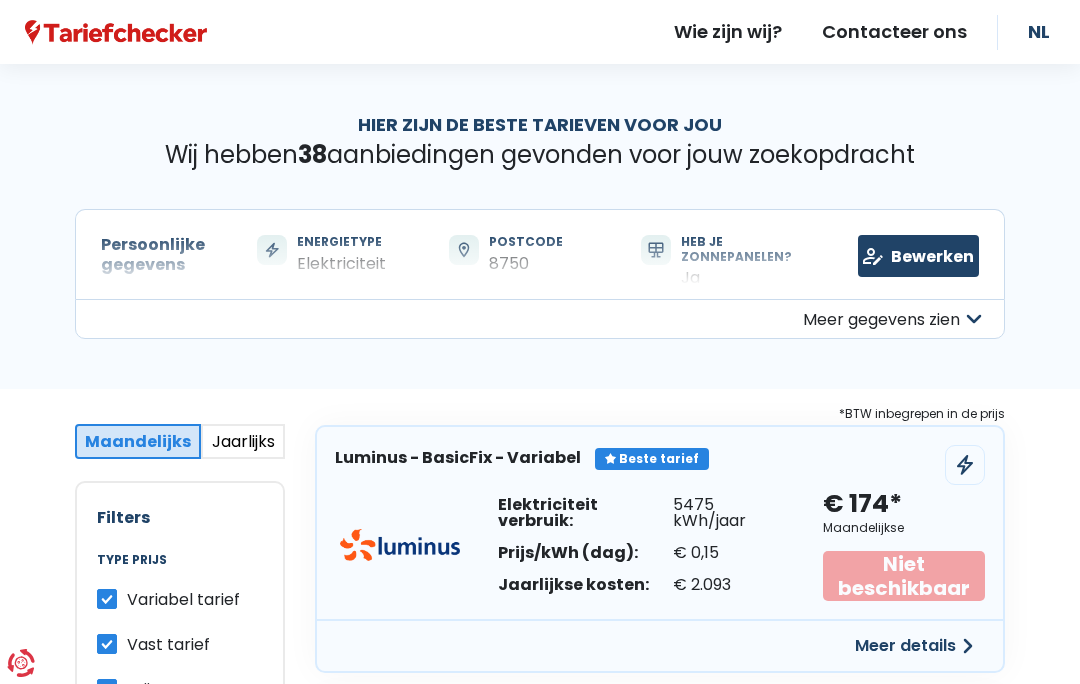 click on "Meer gegevens zien" at bounding box center [540, 319] 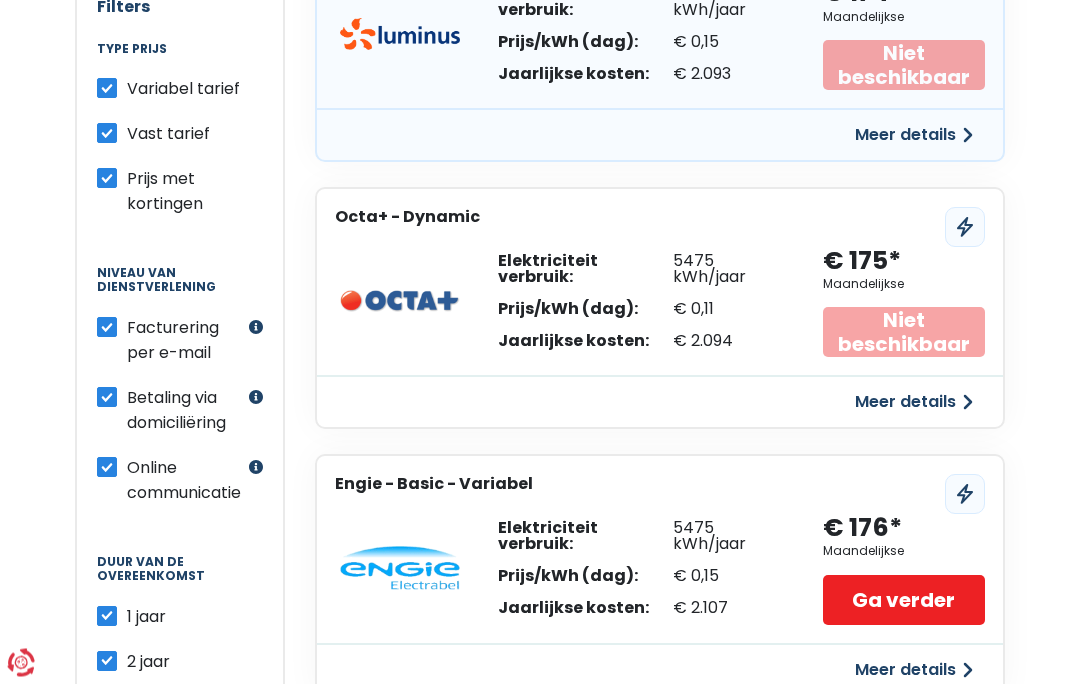 scroll, scrollTop: 712, scrollLeft: 0, axis: vertical 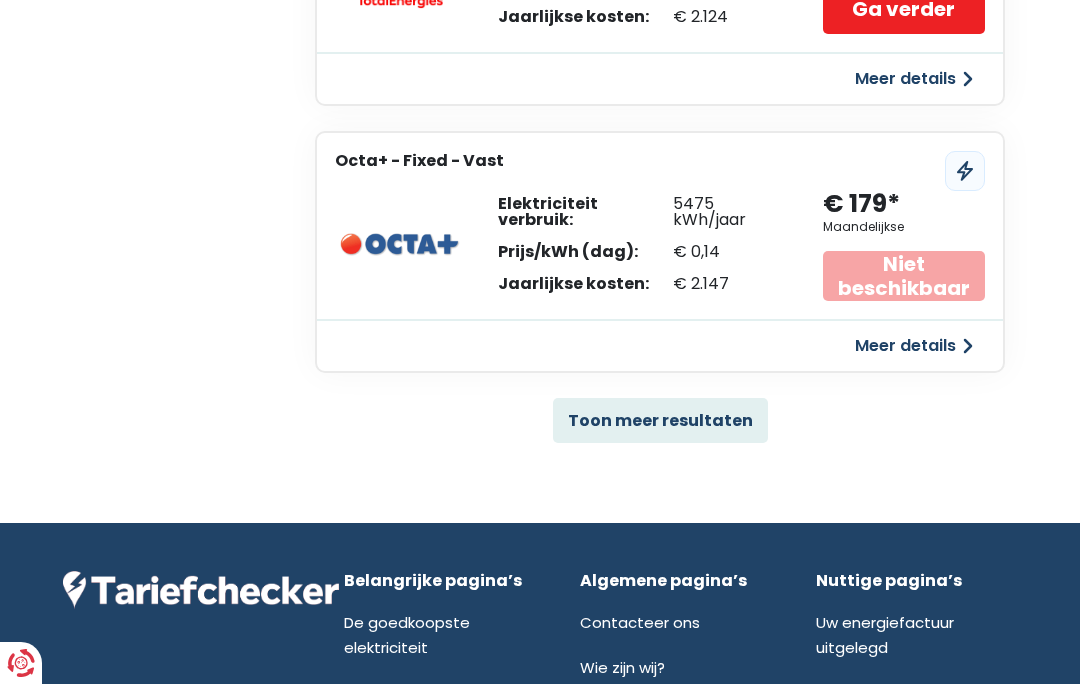 click on "Toon meer resultaten" at bounding box center [660, 420] 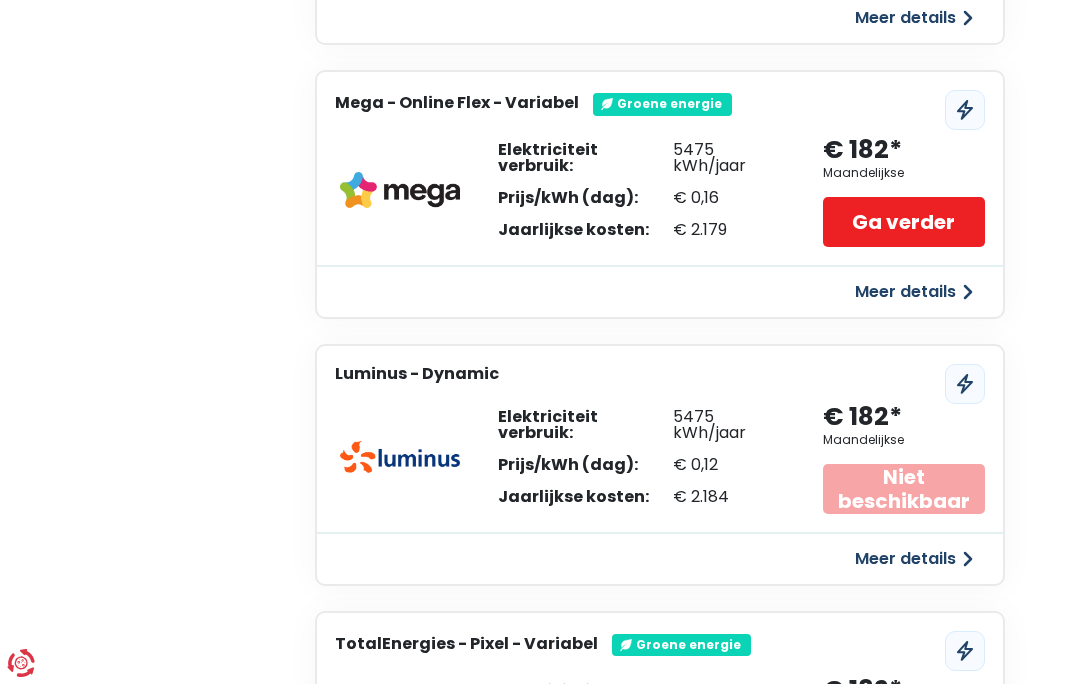 scroll, scrollTop: 2704, scrollLeft: 0, axis: vertical 